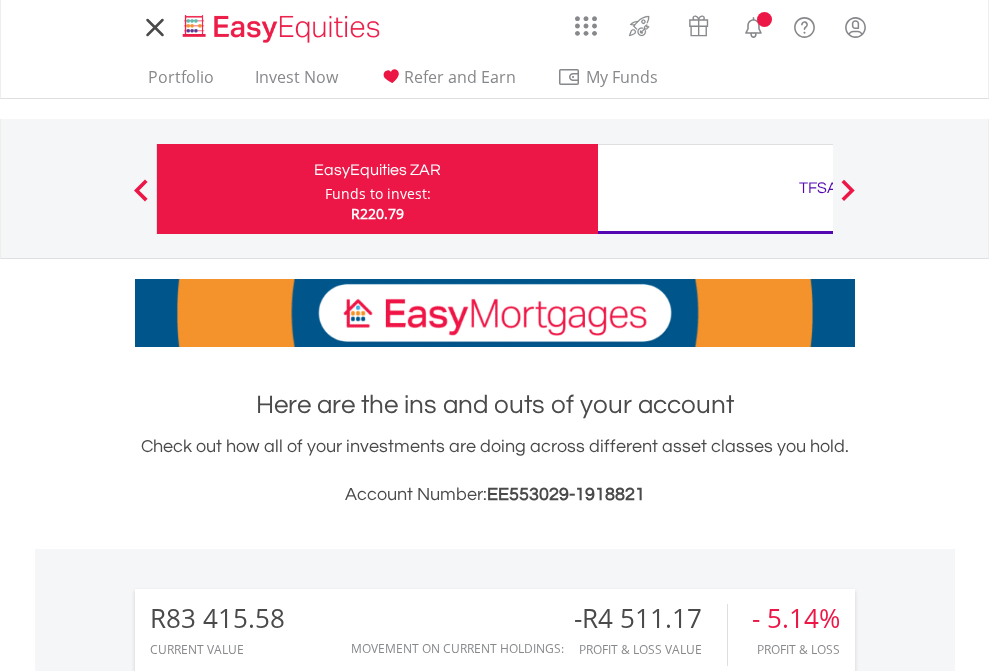 scroll, scrollTop: 0, scrollLeft: 0, axis: both 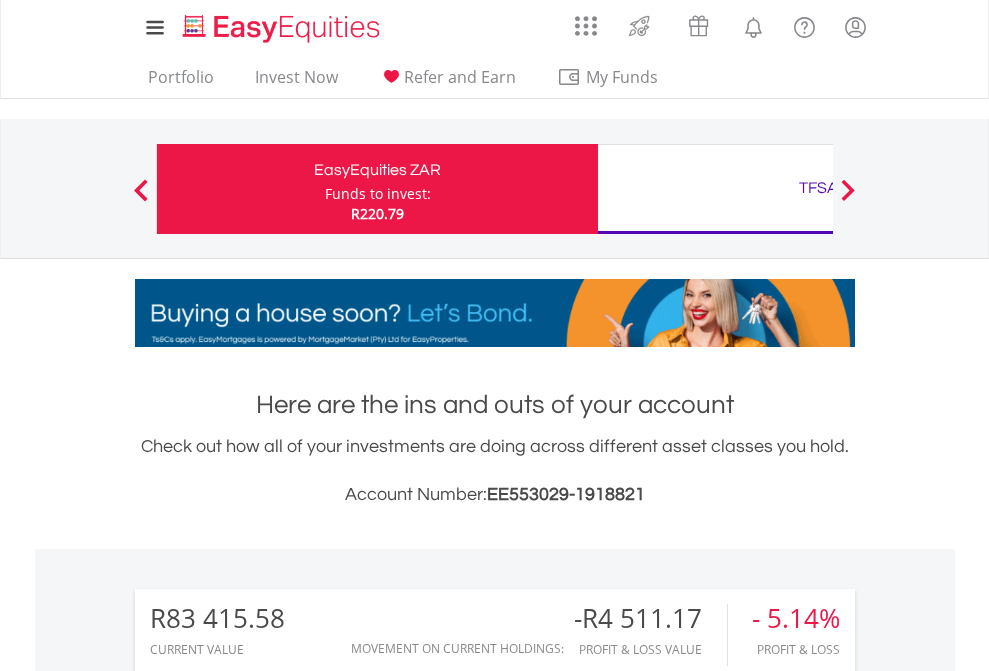 click on "Funds to invest:" at bounding box center (378, 194) 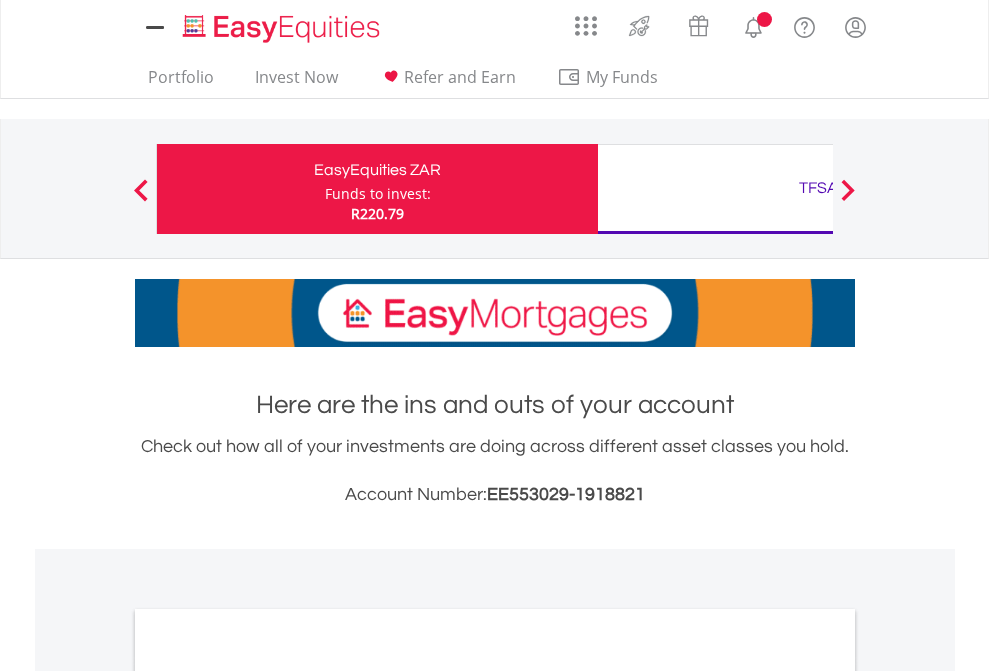 scroll, scrollTop: 0, scrollLeft: 0, axis: both 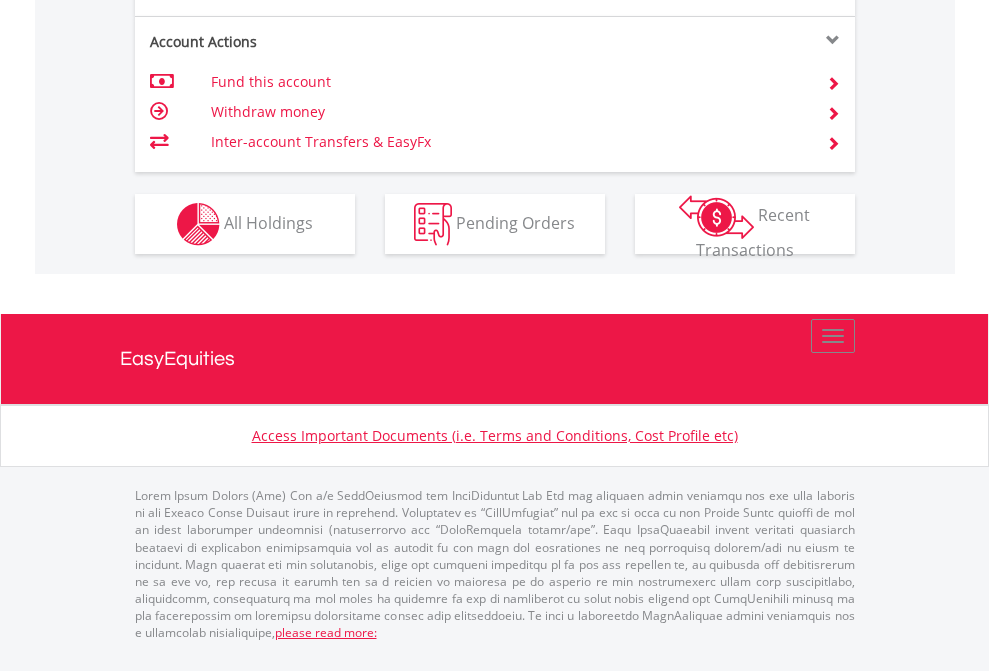 click on "Investment types" at bounding box center [706, -337] 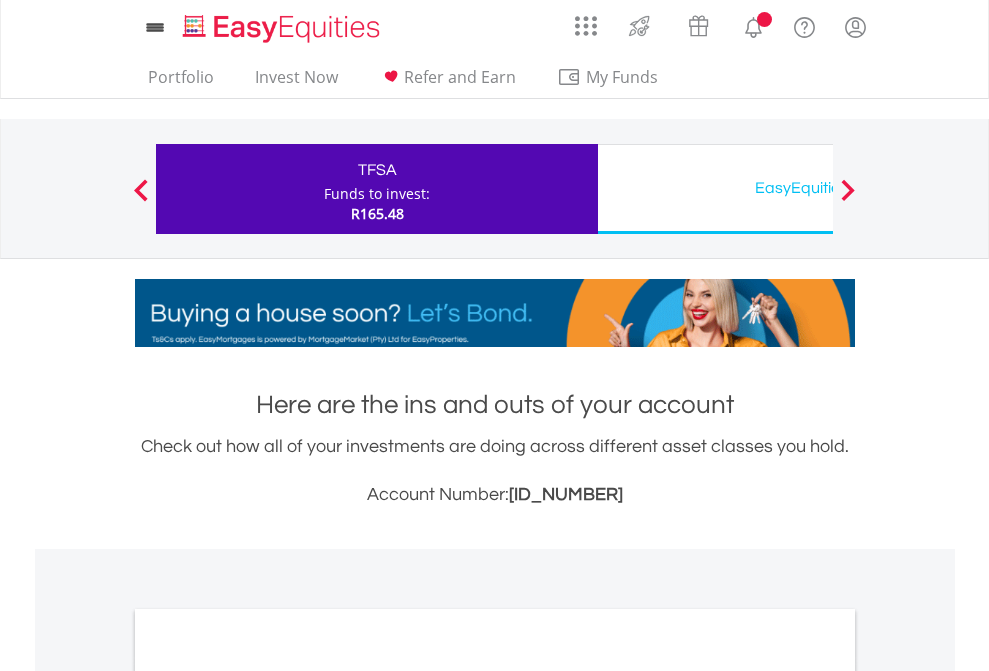 scroll, scrollTop: 0, scrollLeft: 0, axis: both 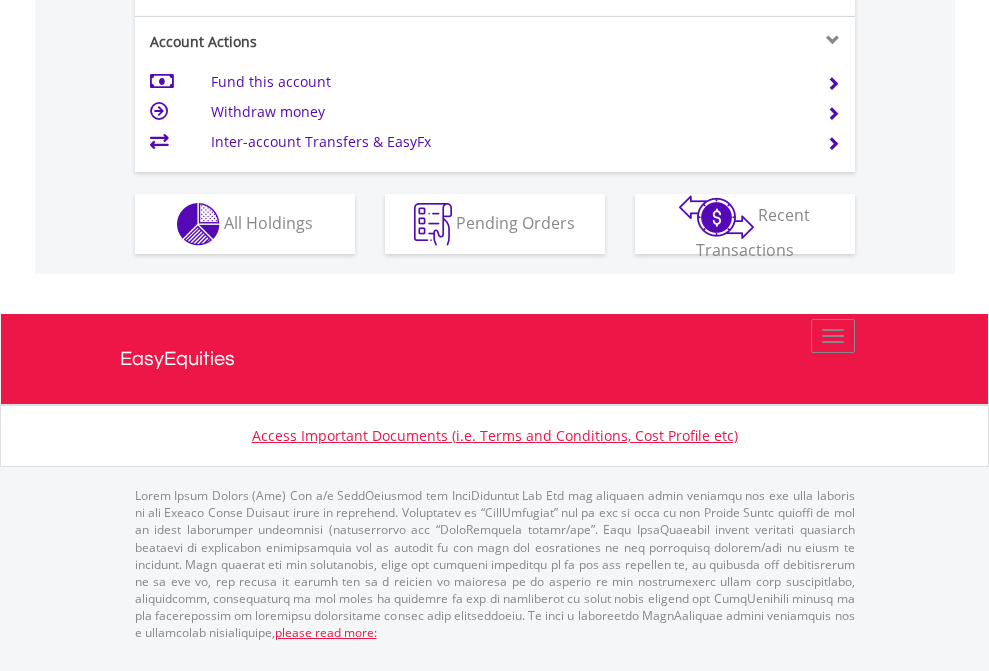 click on "Investment types" at bounding box center [706, -337] 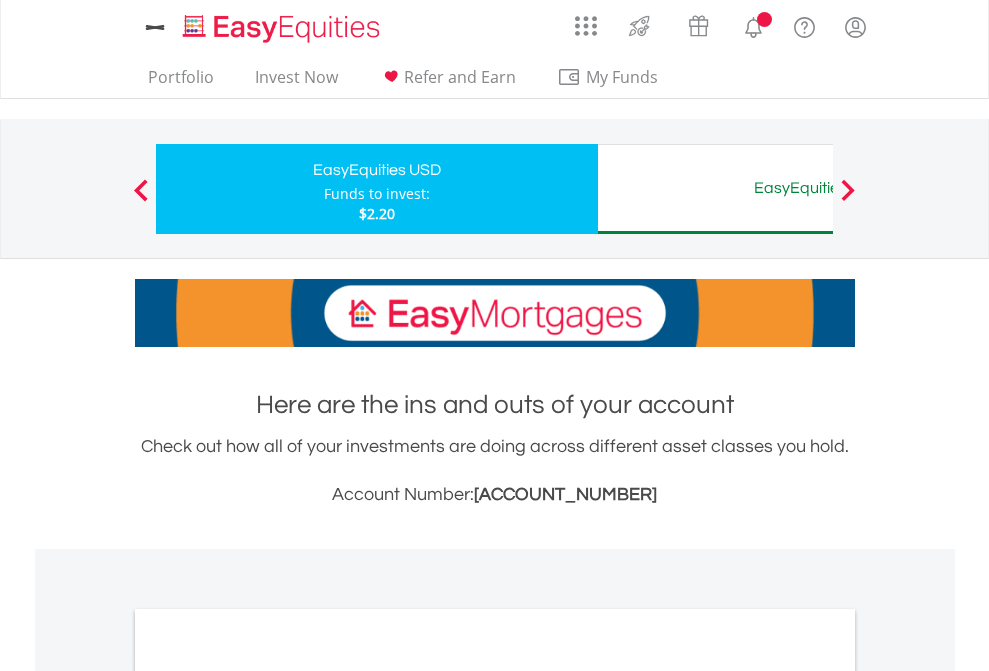 scroll, scrollTop: 0, scrollLeft: 0, axis: both 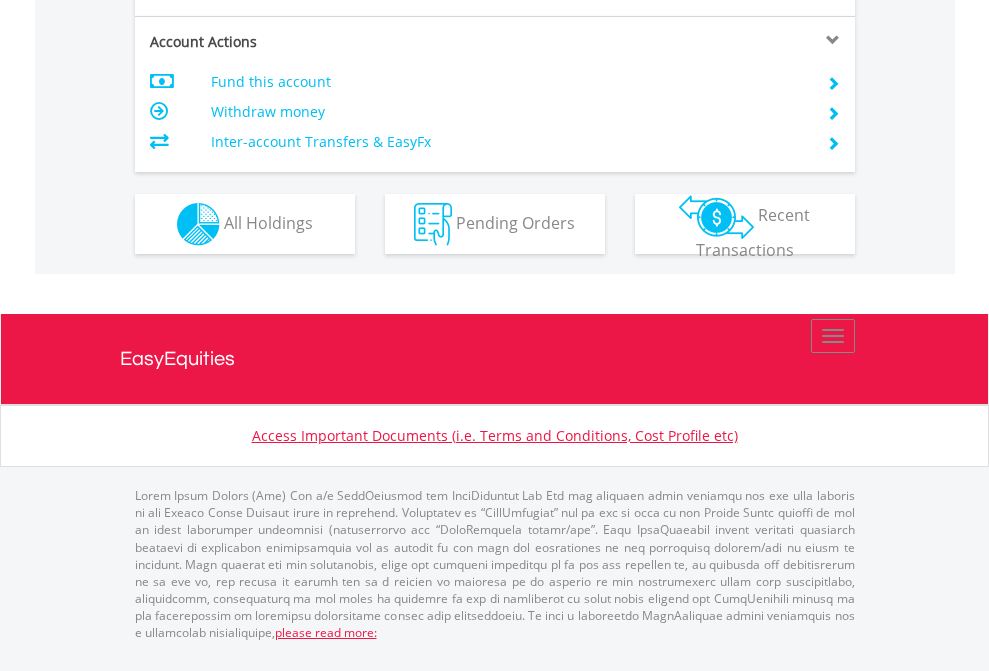 click on "Investment types" at bounding box center (706, -337) 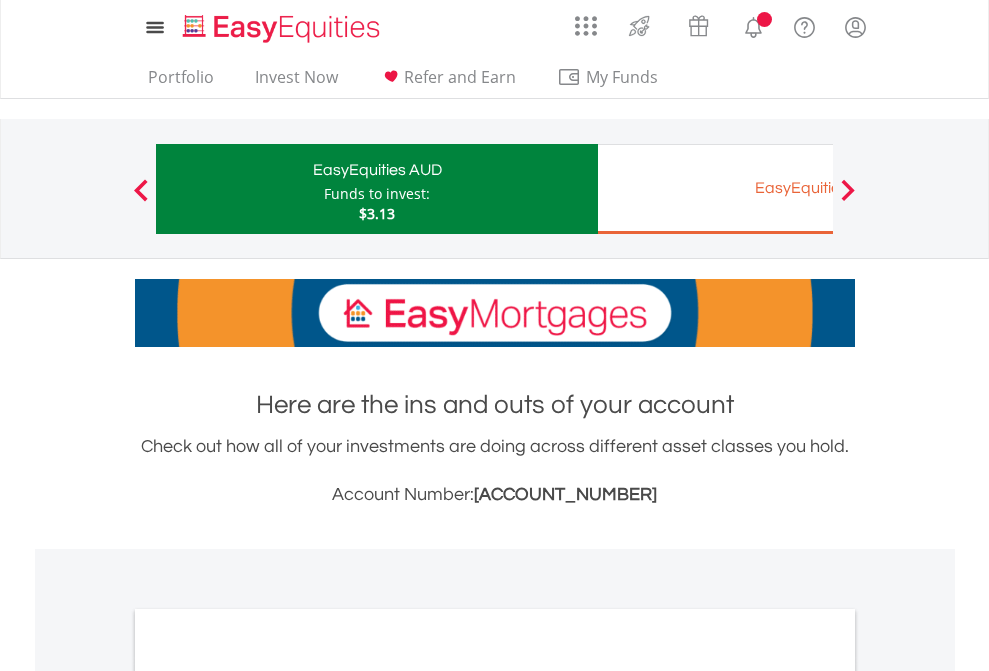scroll, scrollTop: 0, scrollLeft: 0, axis: both 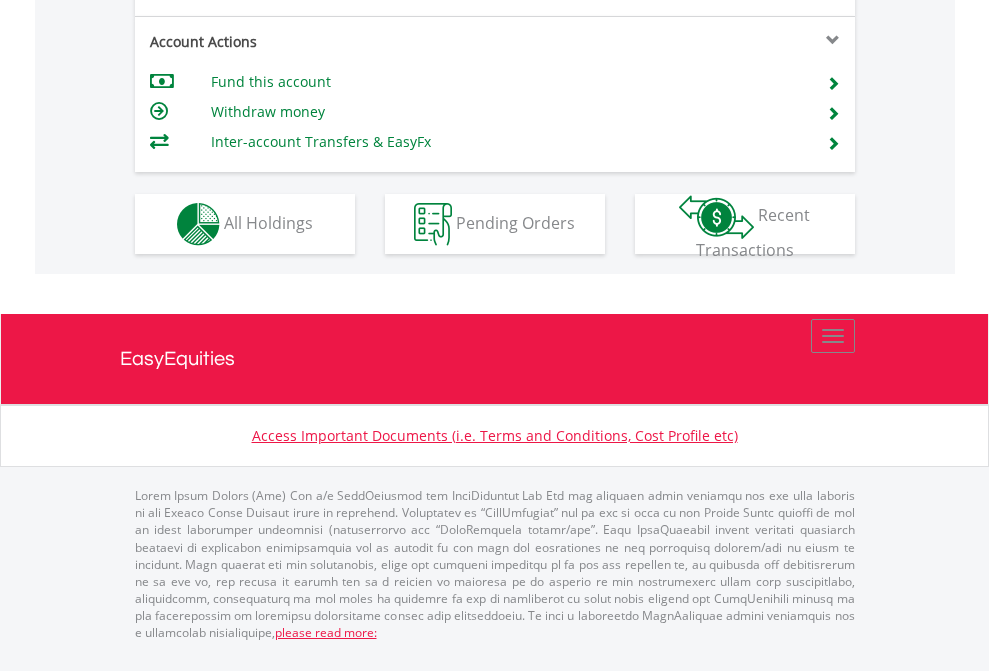 click on "Investment types" at bounding box center (706, -337) 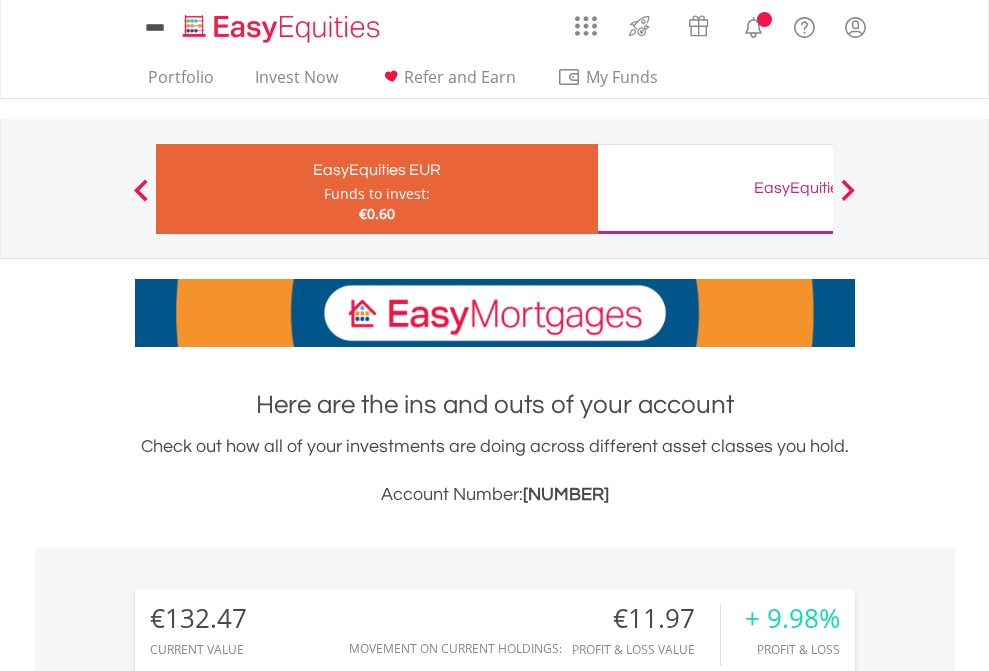 scroll, scrollTop: 0, scrollLeft: 0, axis: both 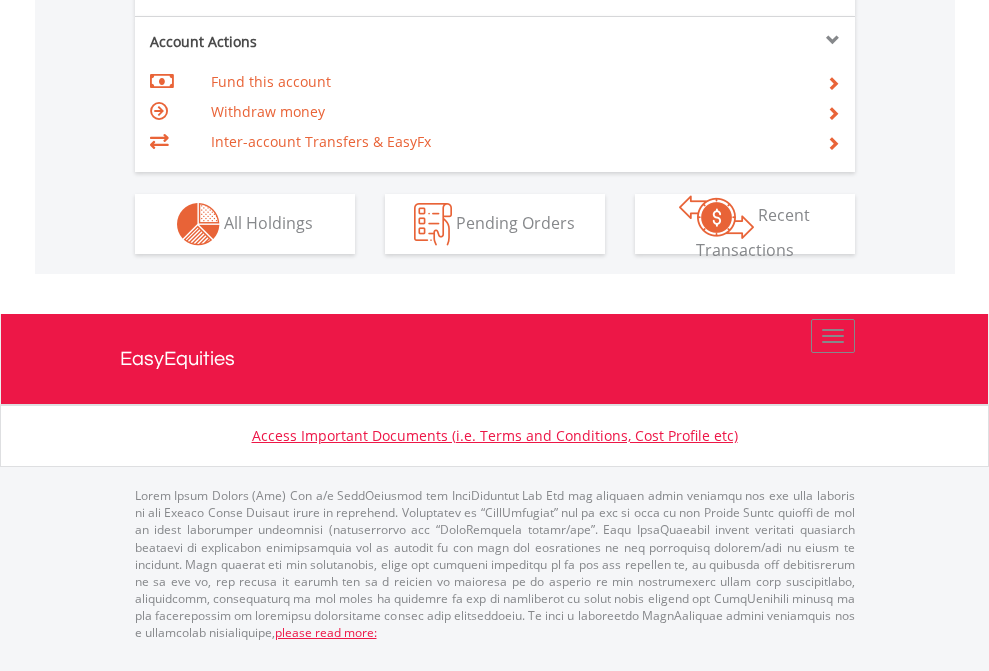 click on "Investment types" at bounding box center (706, -337) 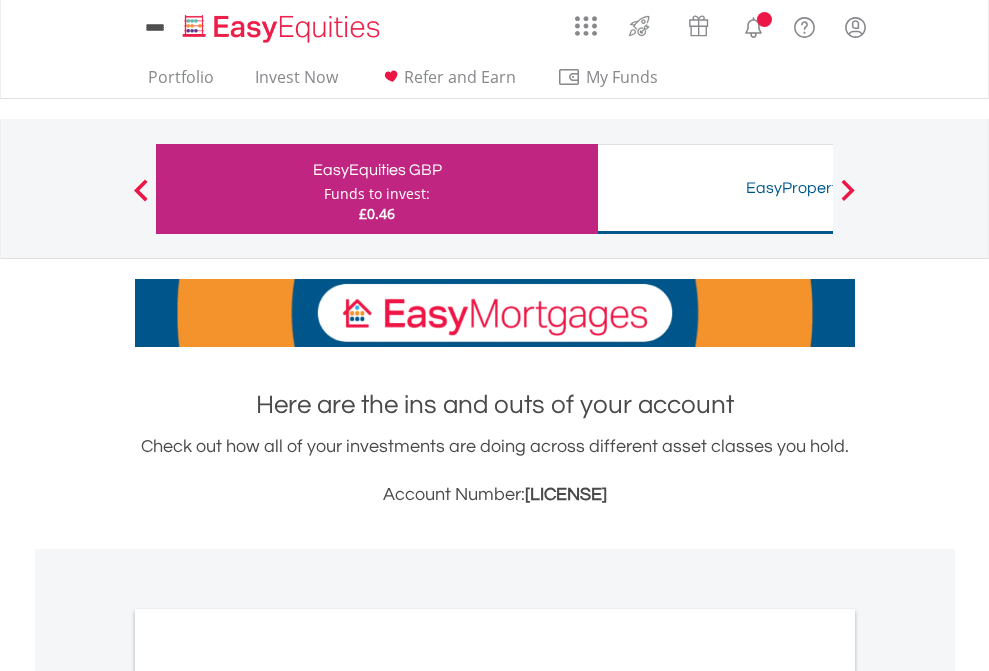 scroll, scrollTop: 0, scrollLeft: 0, axis: both 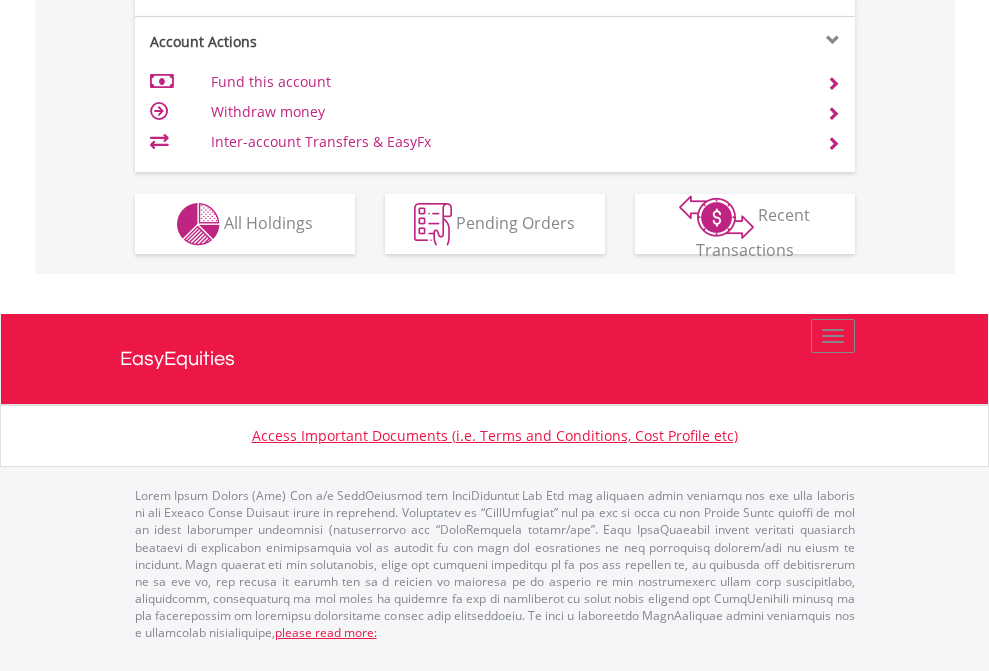 click on "Investment types" at bounding box center [706, -337] 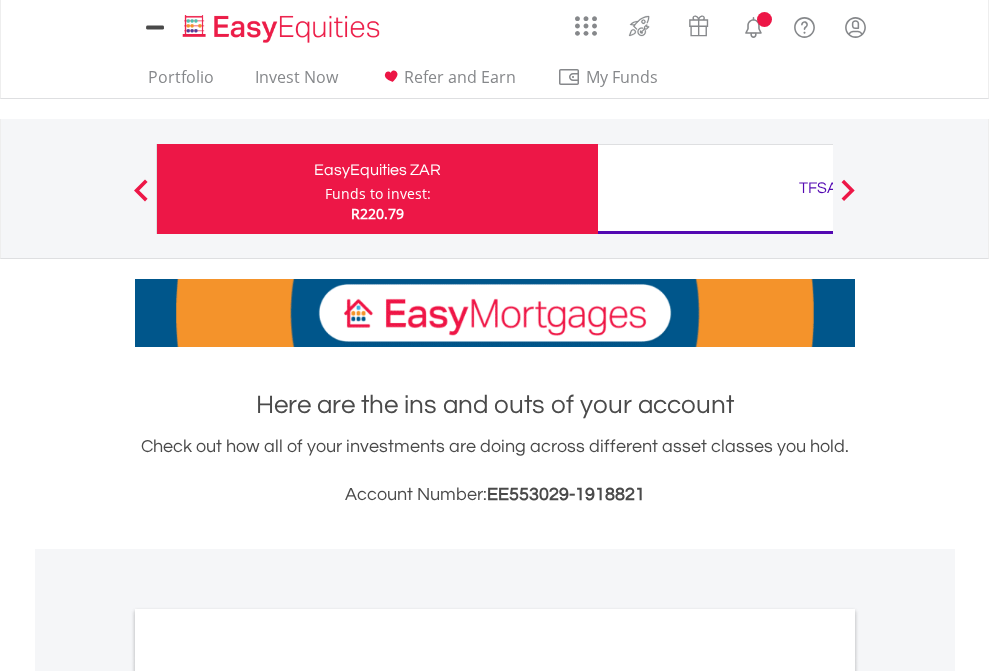 scroll, scrollTop: 1202, scrollLeft: 0, axis: vertical 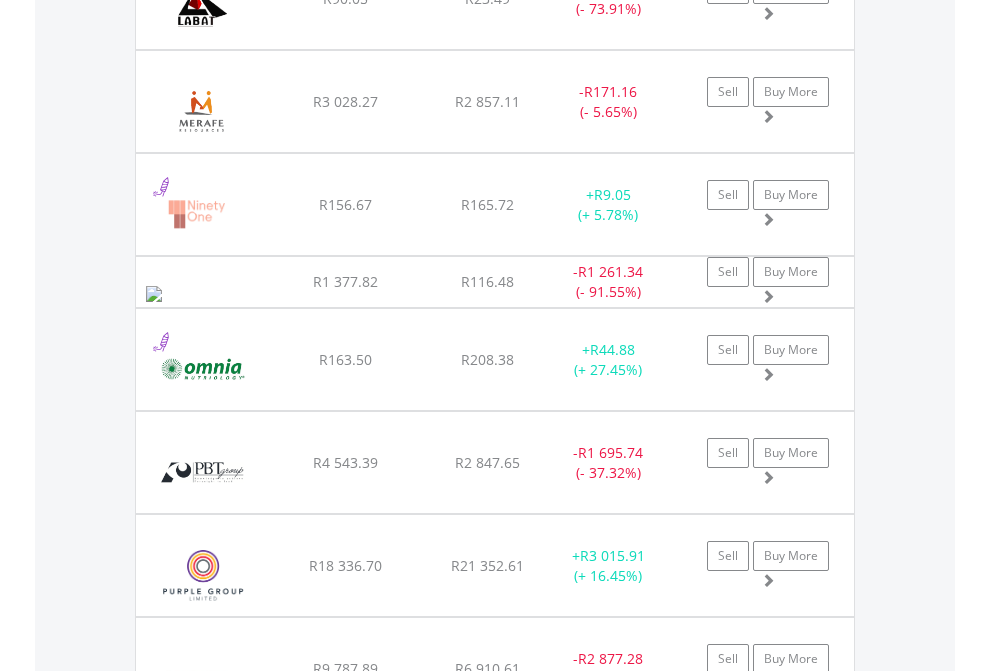 click on "TFSA" at bounding box center (818, -2116) 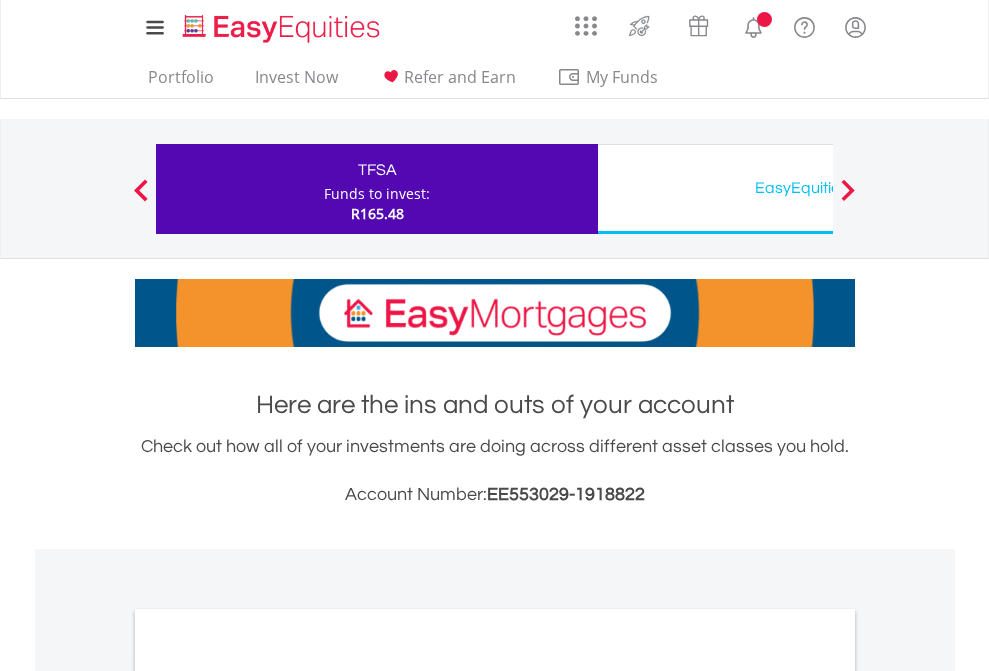 scroll, scrollTop: 1202, scrollLeft: 0, axis: vertical 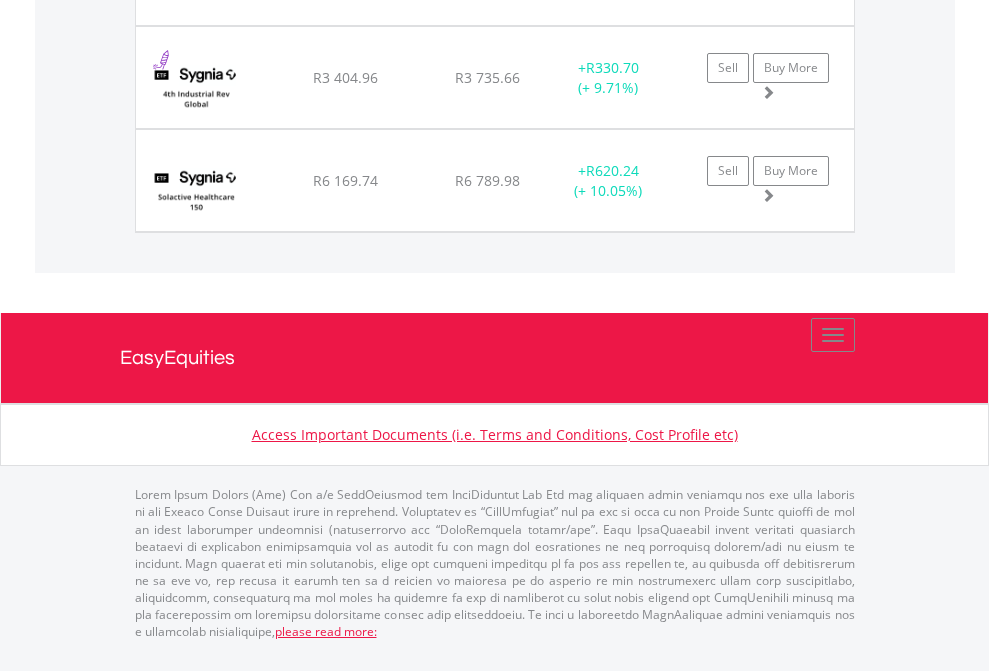 click on "EasyEquities USD" at bounding box center (818, -1871) 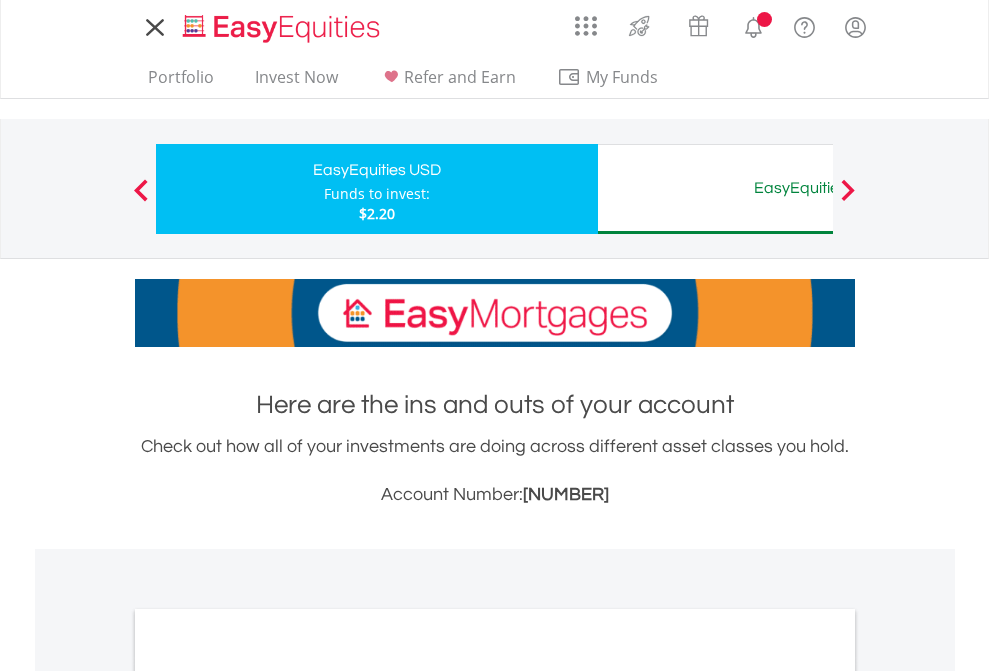 scroll, scrollTop: 0, scrollLeft: 0, axis: both 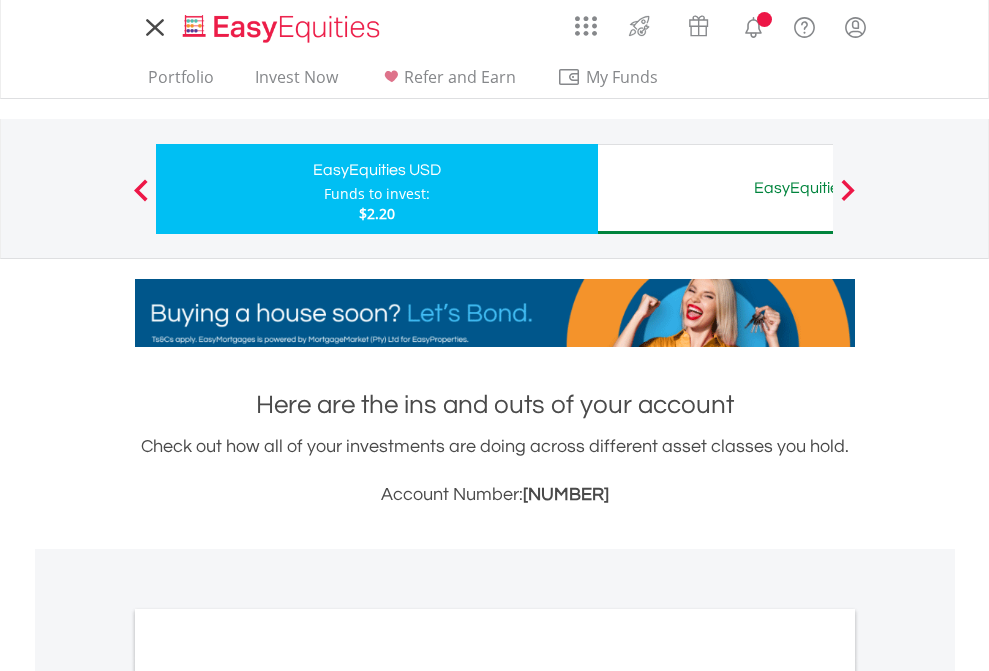 click on "All Holdings" at bounding box center [268, 1096] 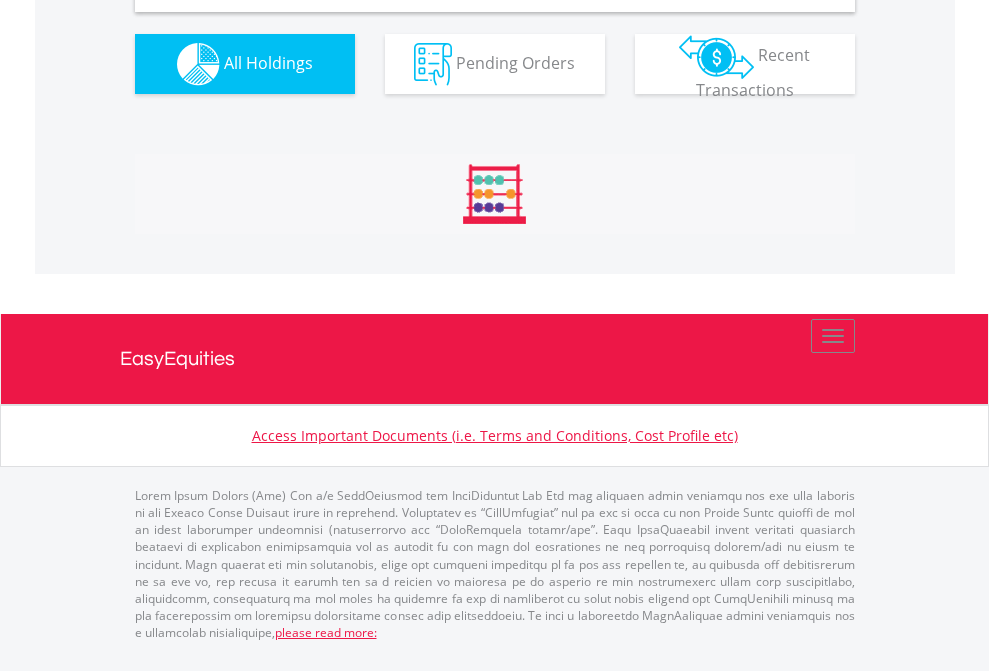scroll, scrollTop: 1933, scrollLeft: 0, axis: vertical 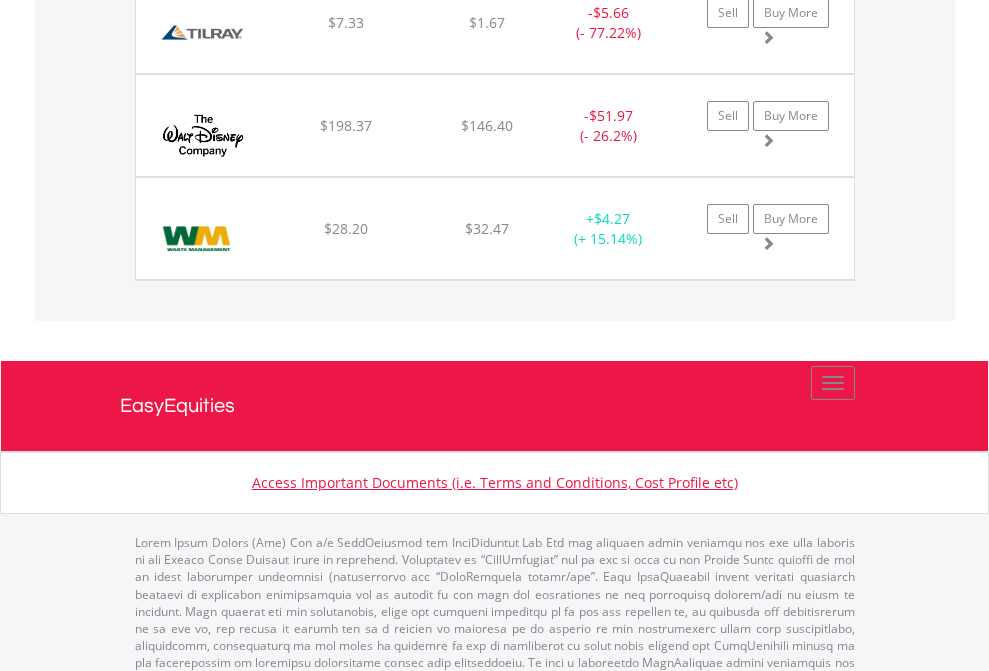 click on "EasyEquities AUD" at bounding box center (818, -1745) 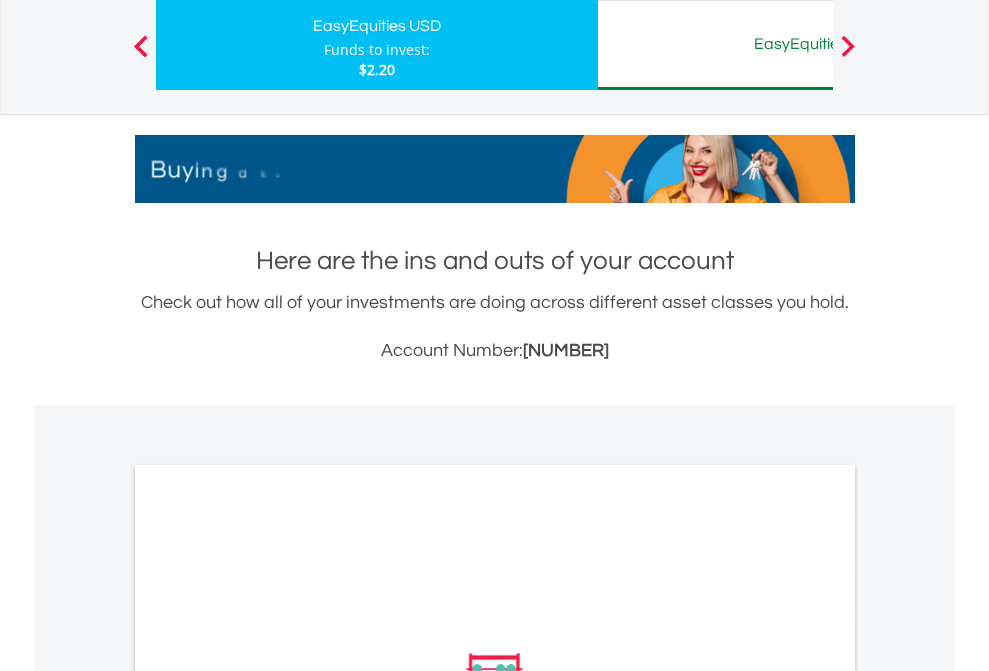 click on "All Holdings" at bounding box center (268, 952) 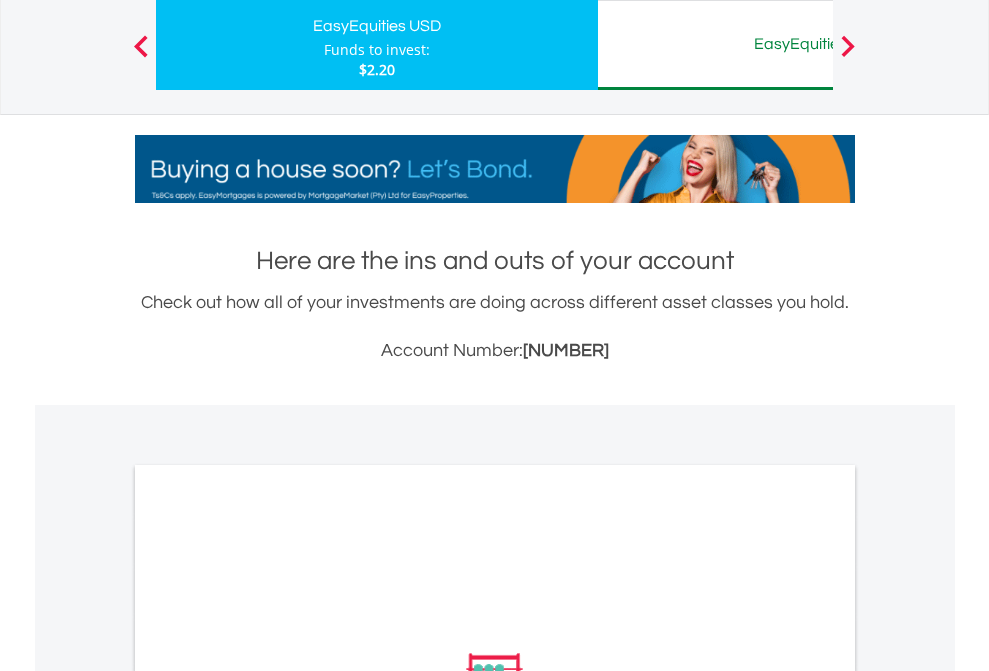 scroll, scrollTop: 1202, scrollLeft: 0, axis: vertical 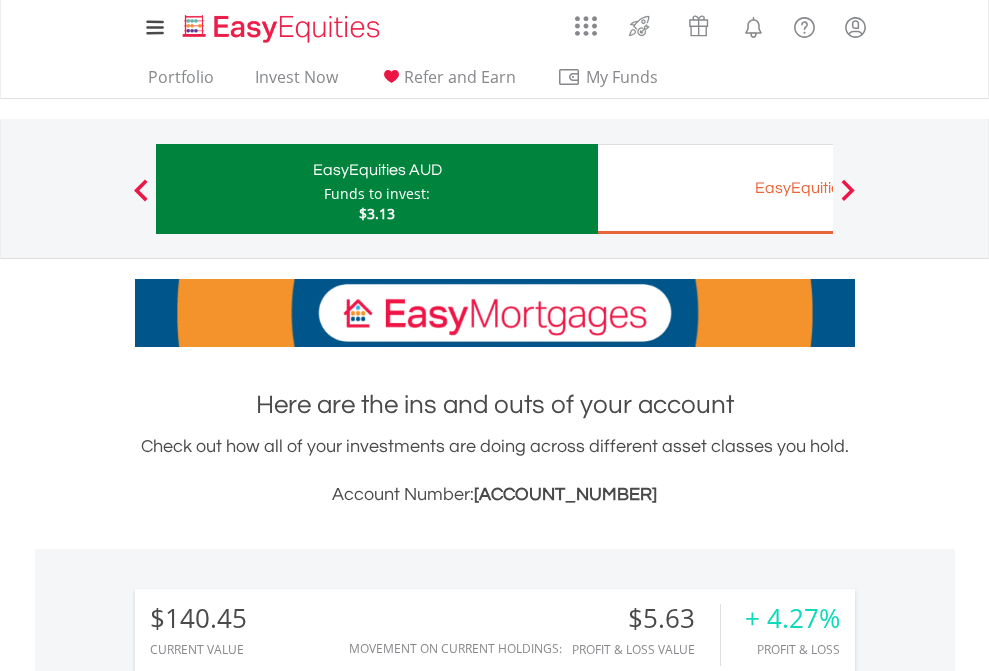 click on "EasyEquities EUR" at bounding box center [818, 188] 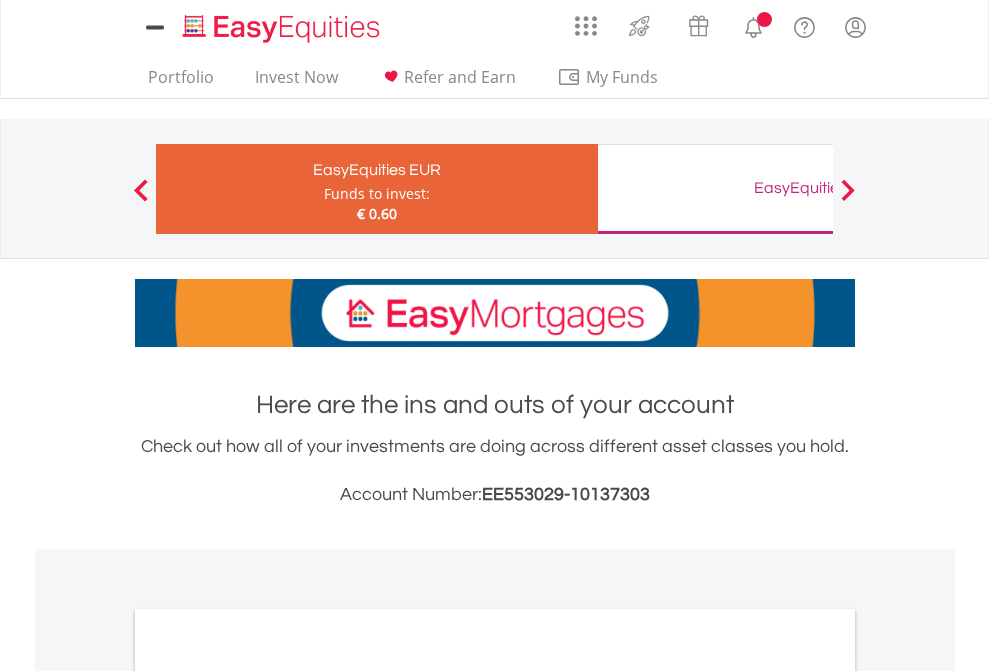 scroll, scrollTop: 0, scrollLeft: 0, axis: both 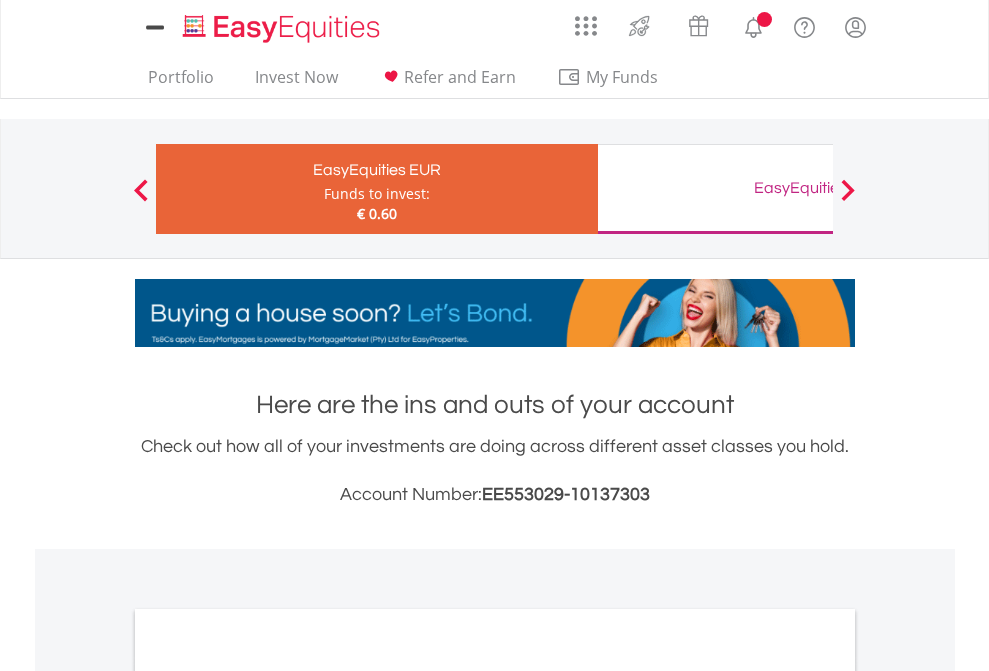 click on "All Holdings" at bounding box center (268, 1096) 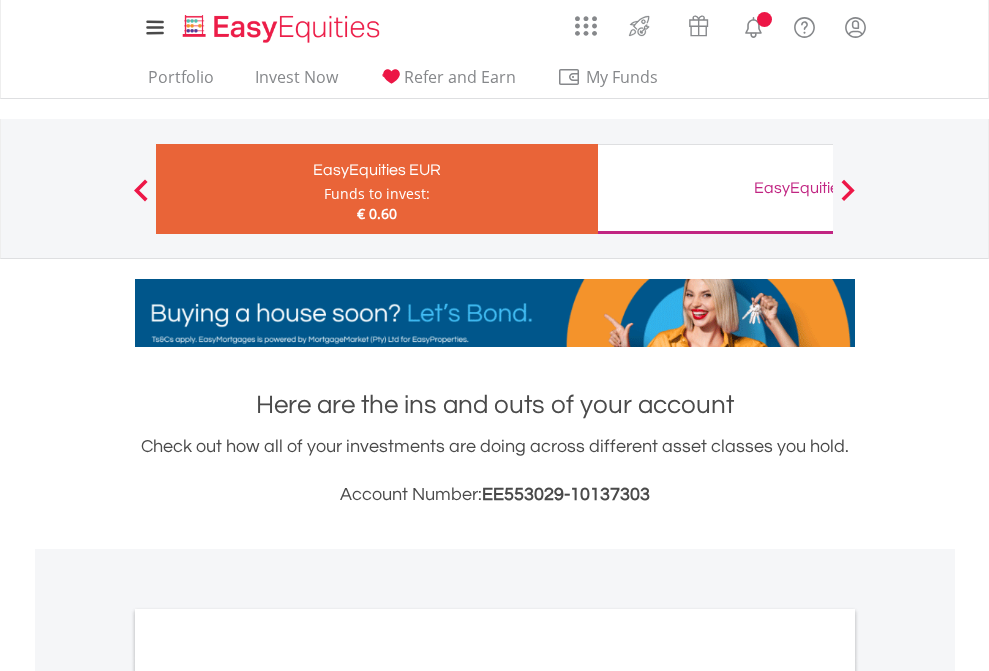 scroll, scrollTop: 1202, scrollLeft: 0, axis: vertical 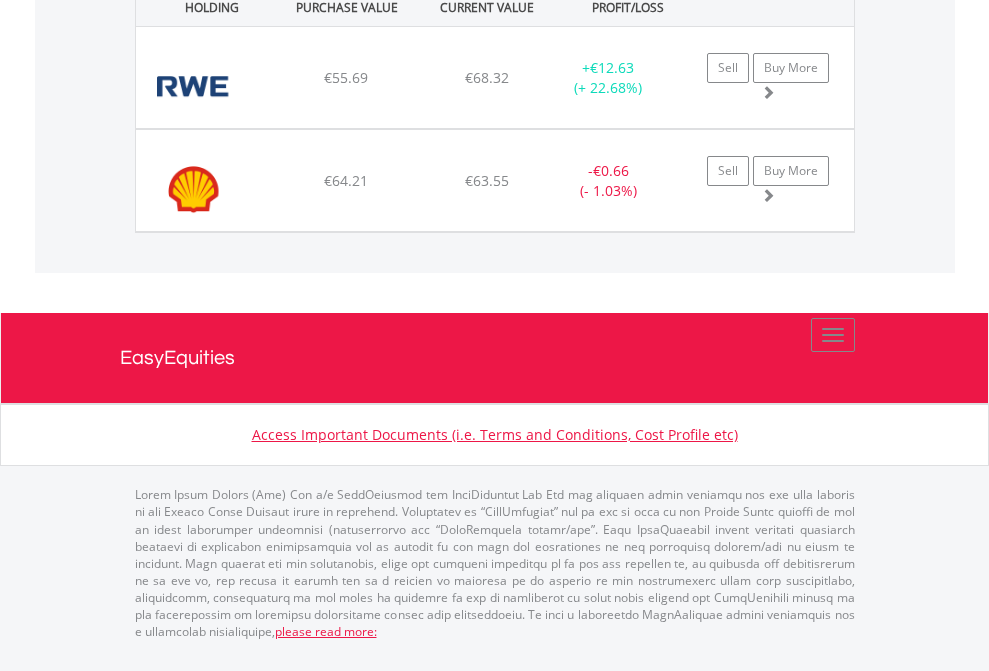 click on "EasyEquities GBP" at bounding box center [818, -1442] 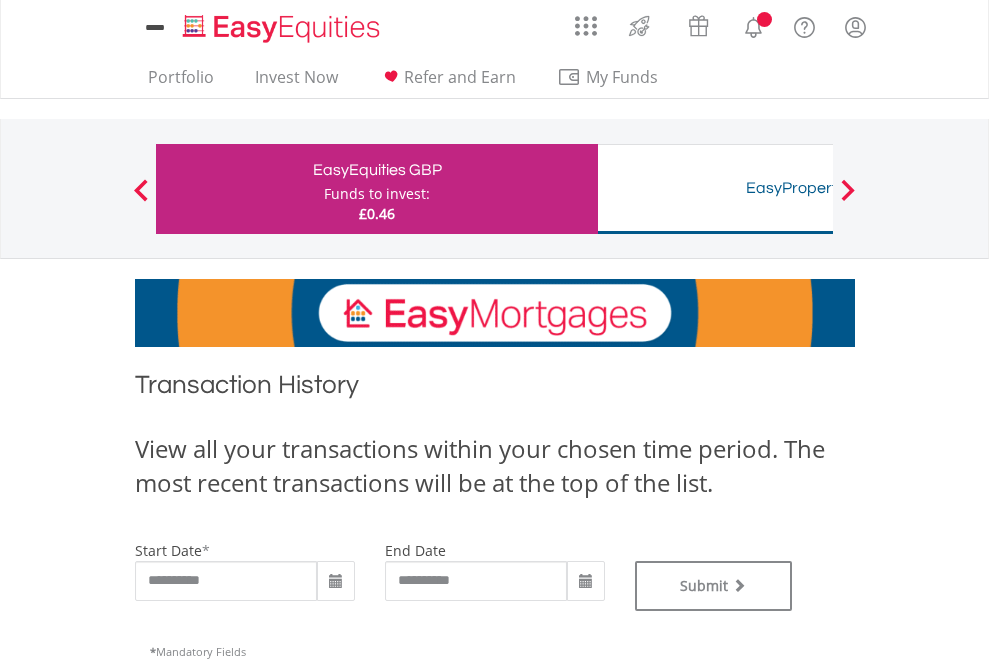 scroll, scrollTop: 0, scrollLeft: 0, axis: both 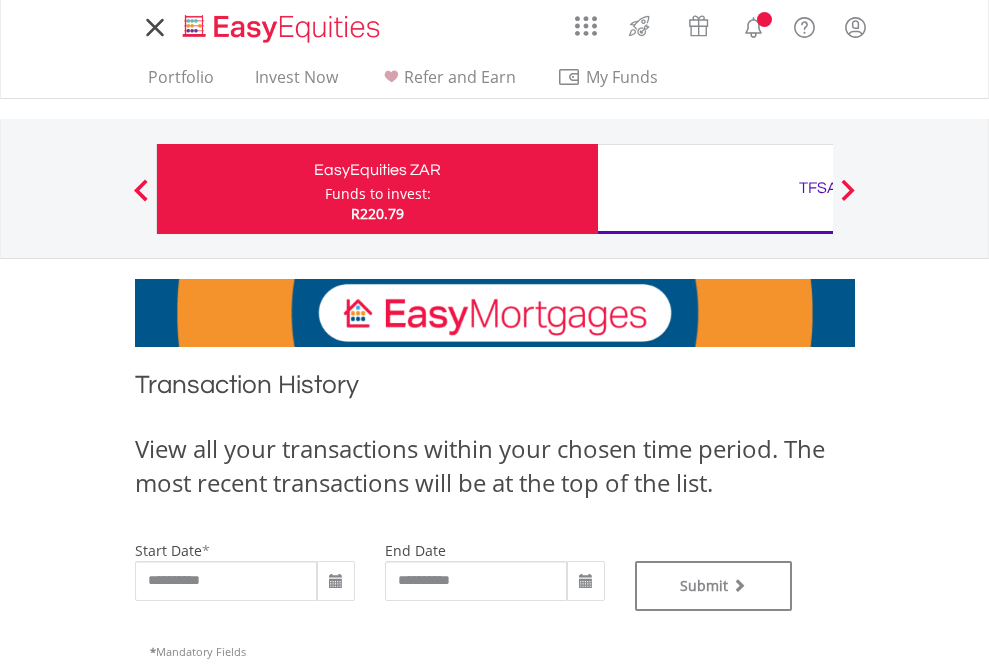 type on "**********" 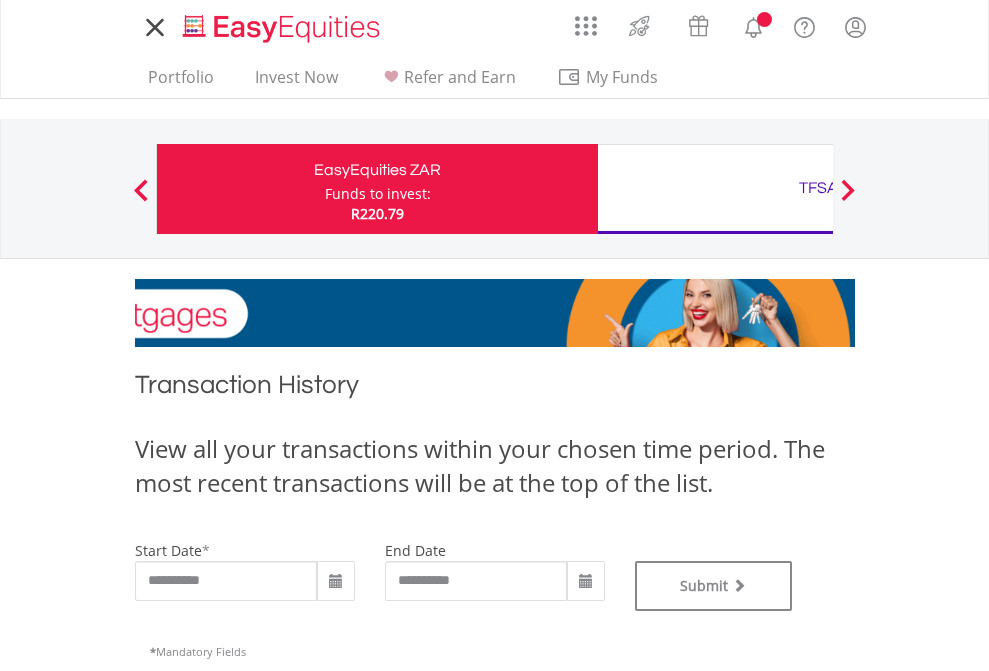 scroll, scrollTop: 0, scrollLeft: 0, axis: both 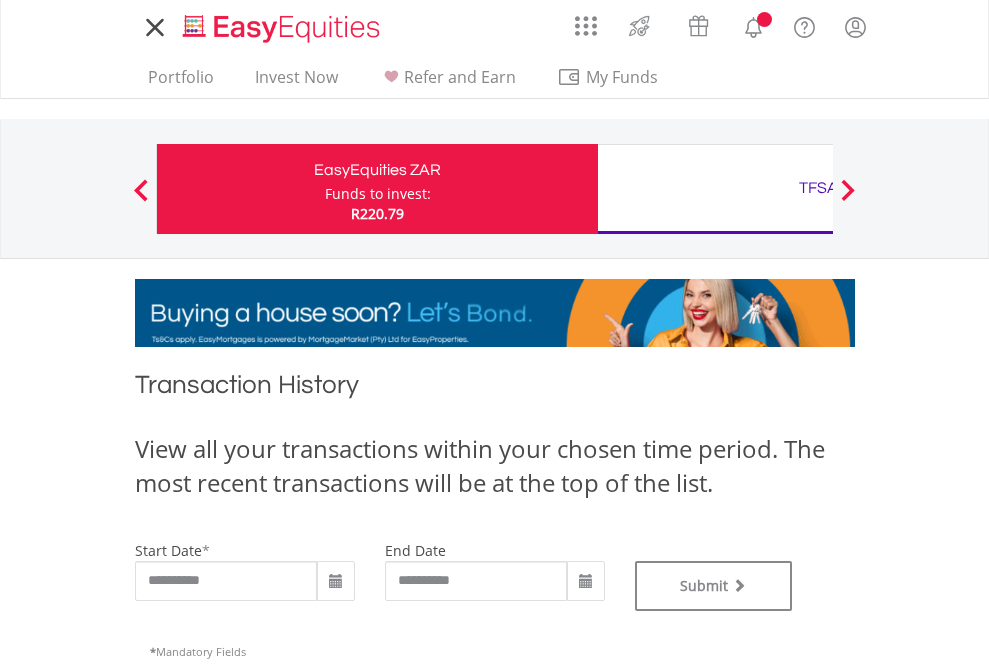 type on "**********" 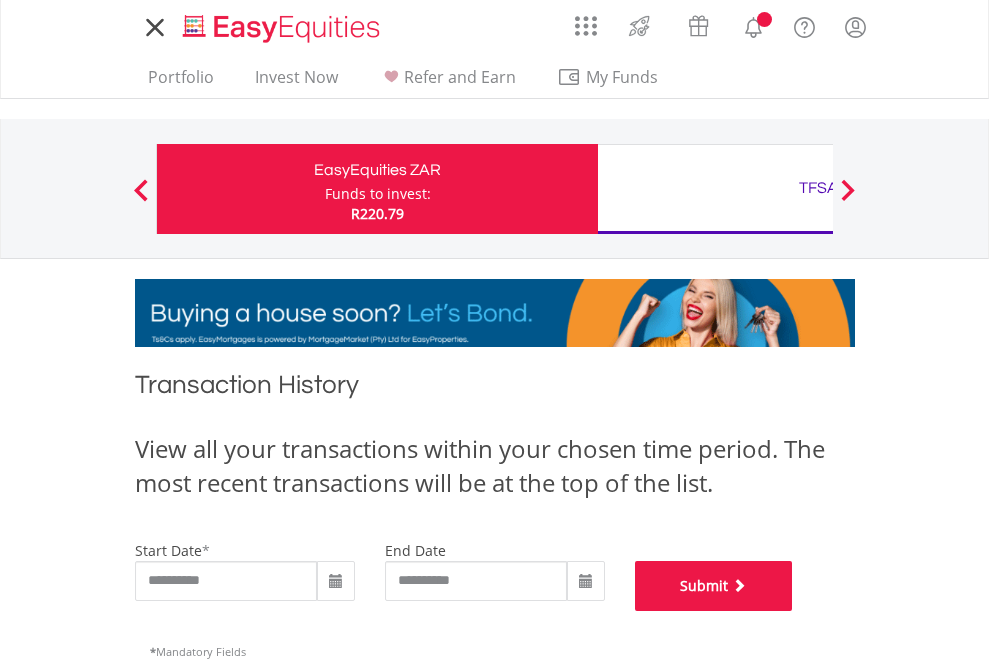 click on "Submit" at bounding box center [714, 586] 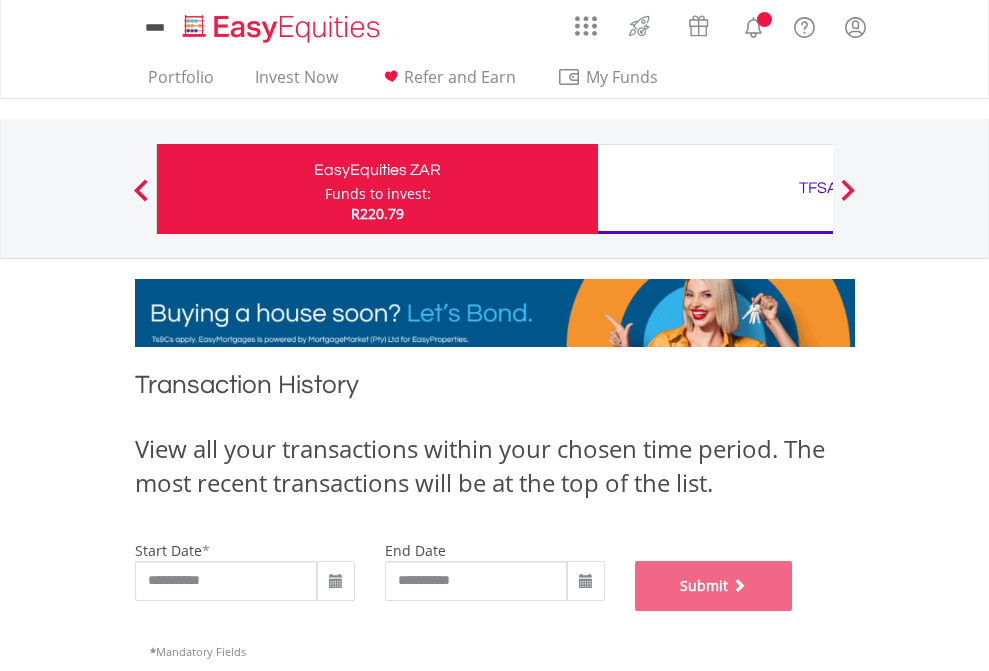 scroll, scrollTop: 811, scrollLeft: 0, axis: vertical 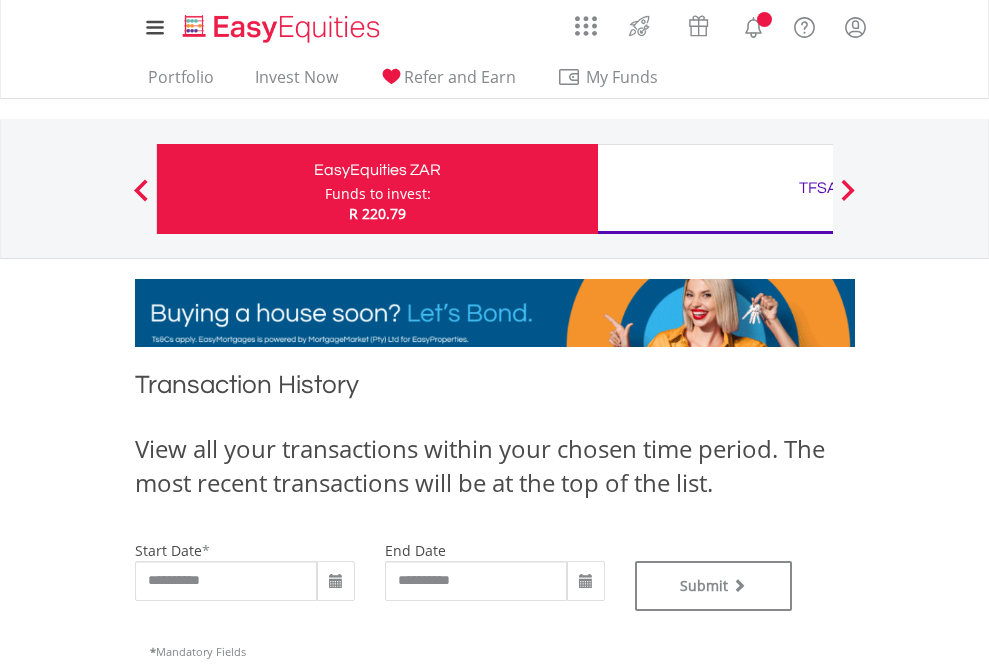 click on "TFSA" at bounding box center [818, 188] 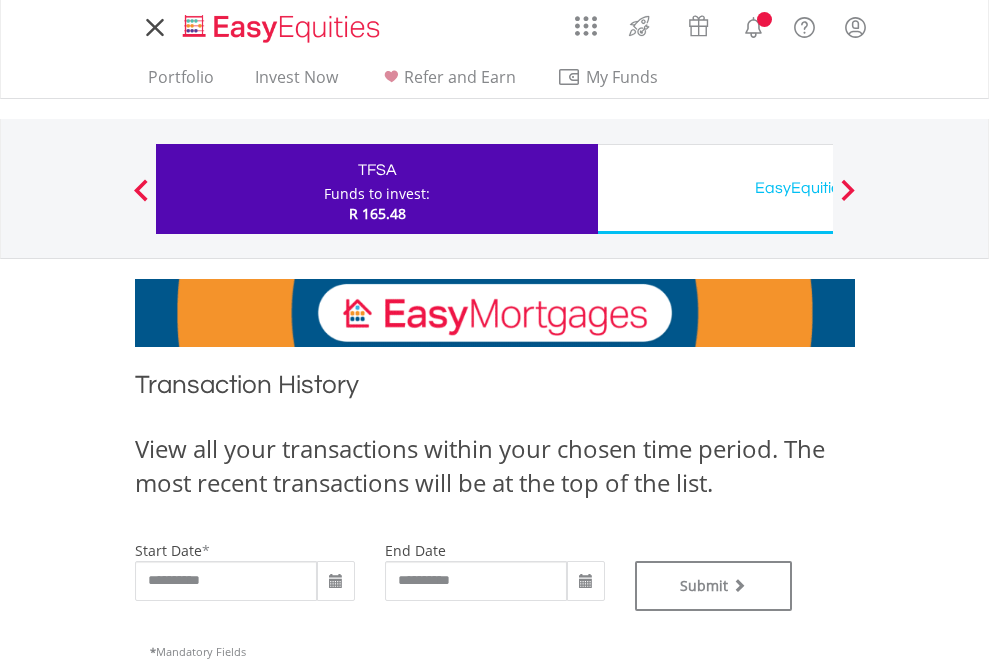 scroll, scrollTop: 0, scrollLeft: 0, axis: both 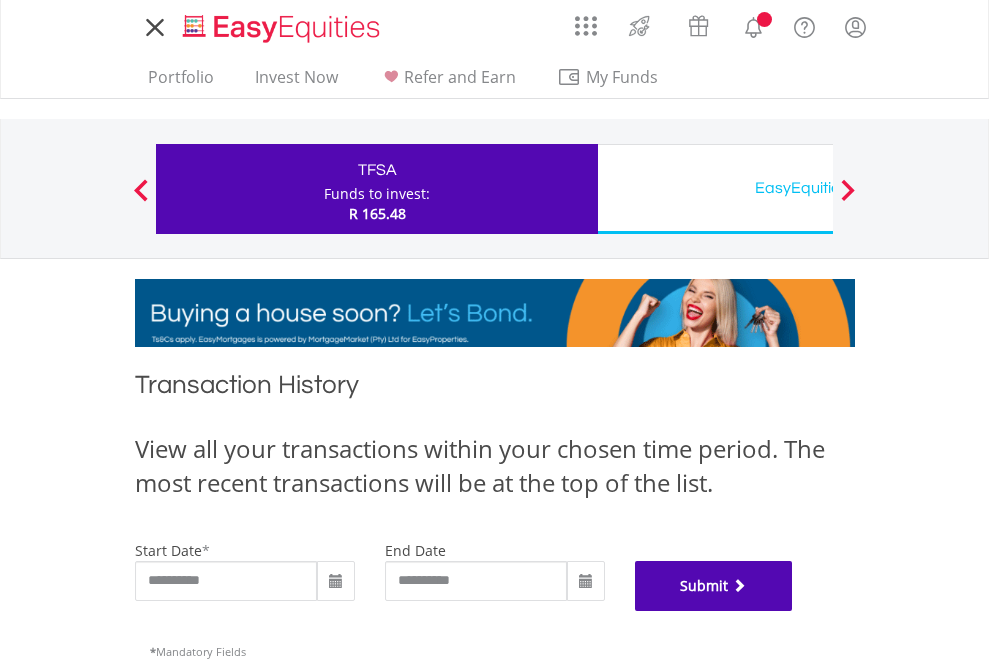 click on "Submit" at bounding box center [714, 586] 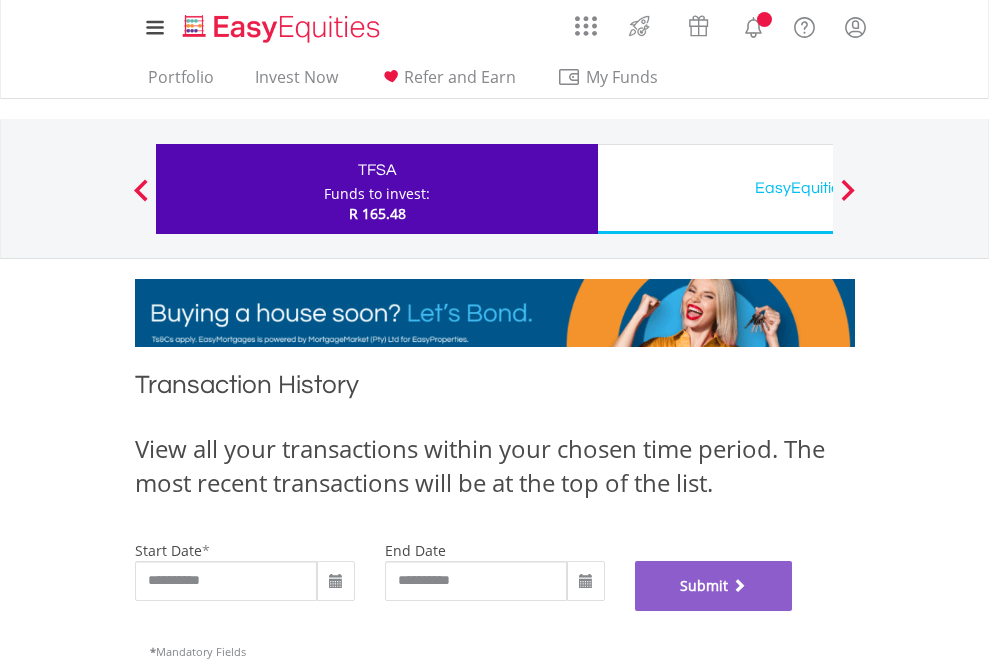 scroll, scrollTop: 811, scrollLeft: 0, axis: vertical 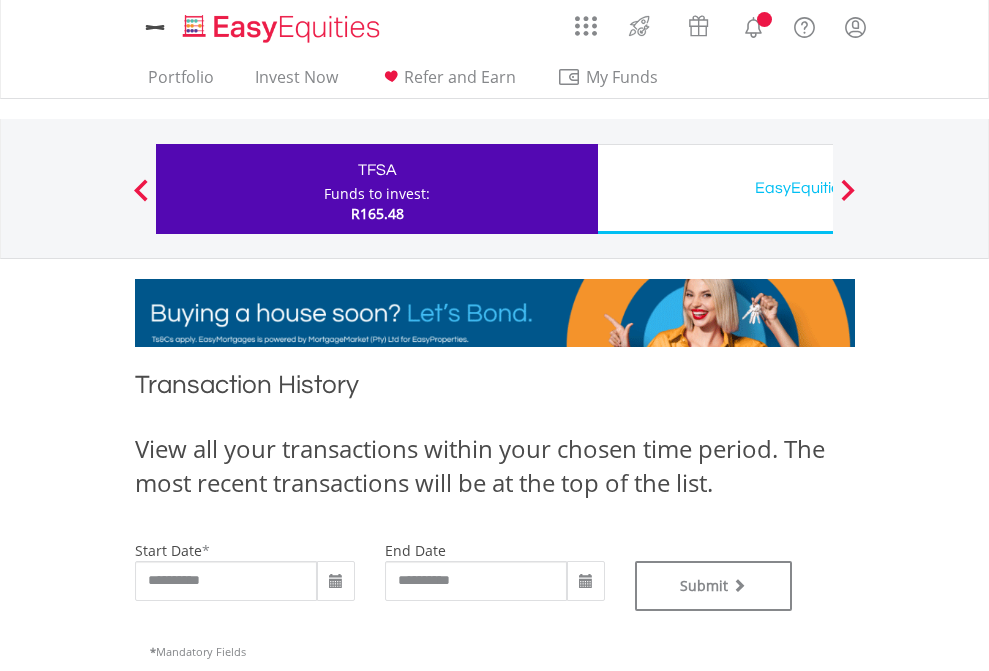 click on "EasyEquities USD" at bounding box center [818, 188] 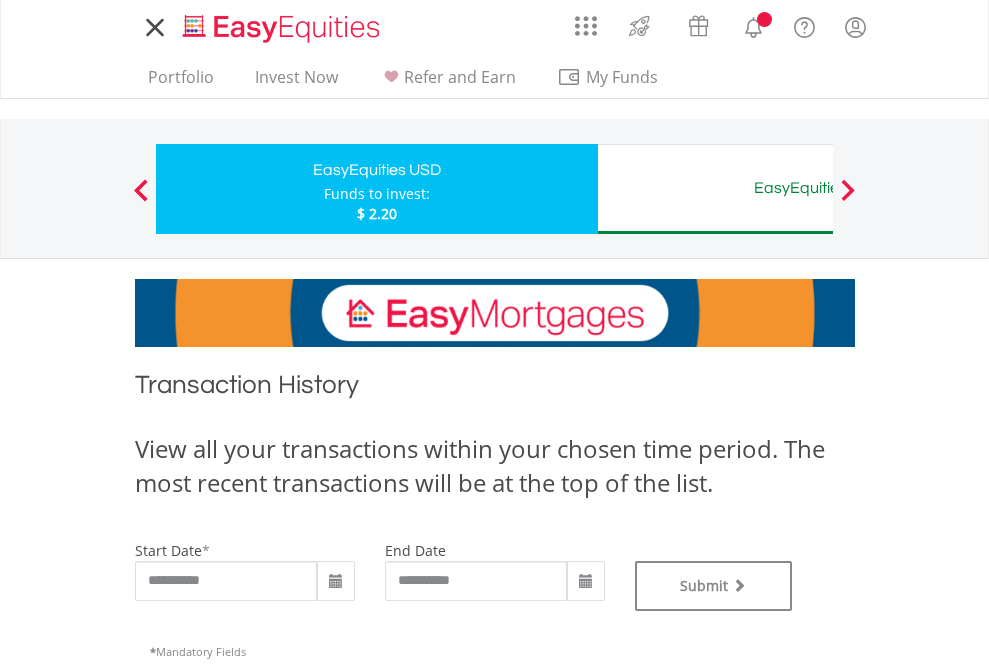 scroll, scrollTop: 0, scrollLeft: 0, axis: both 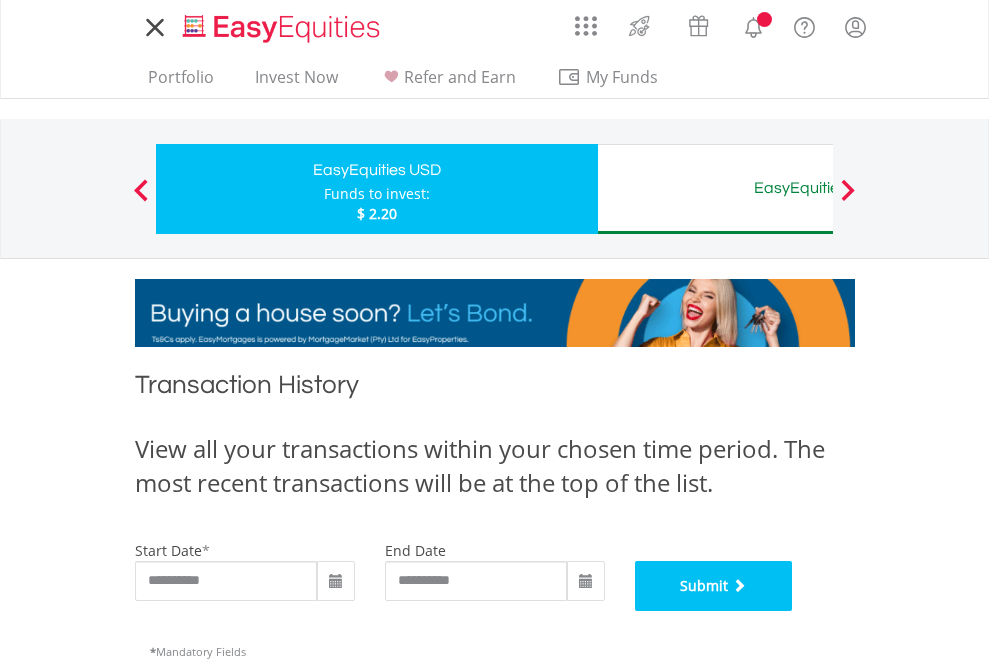 click on "Submit" at bounding box center [714, 586] 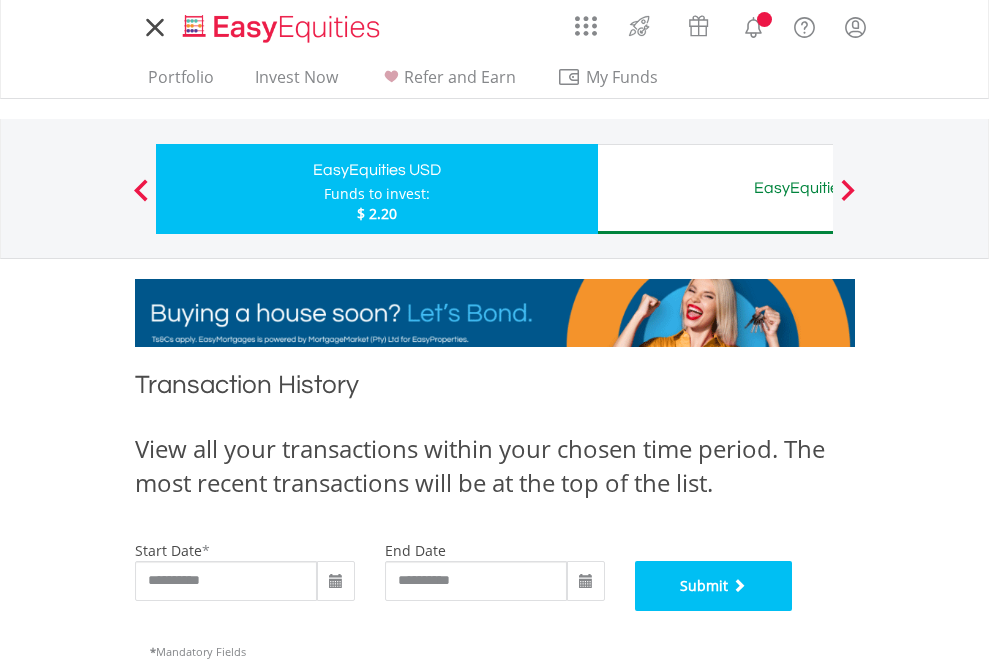 scroll, scrollTop: 811, scrollLeft: 0, axis: vertical 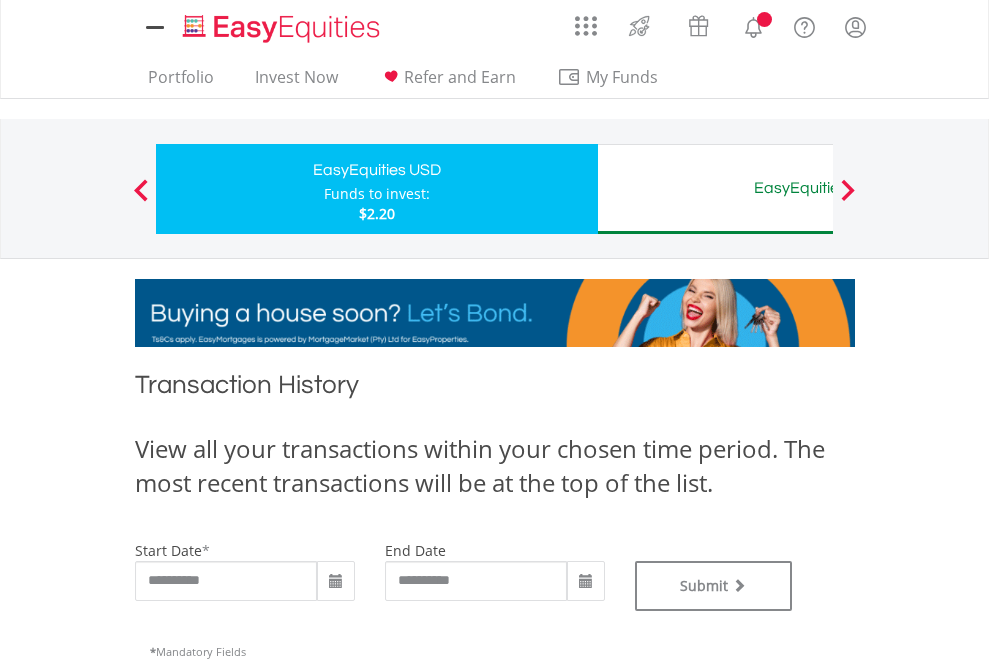 click on "EasyEquities AUD" at bounding box center [818, 188] 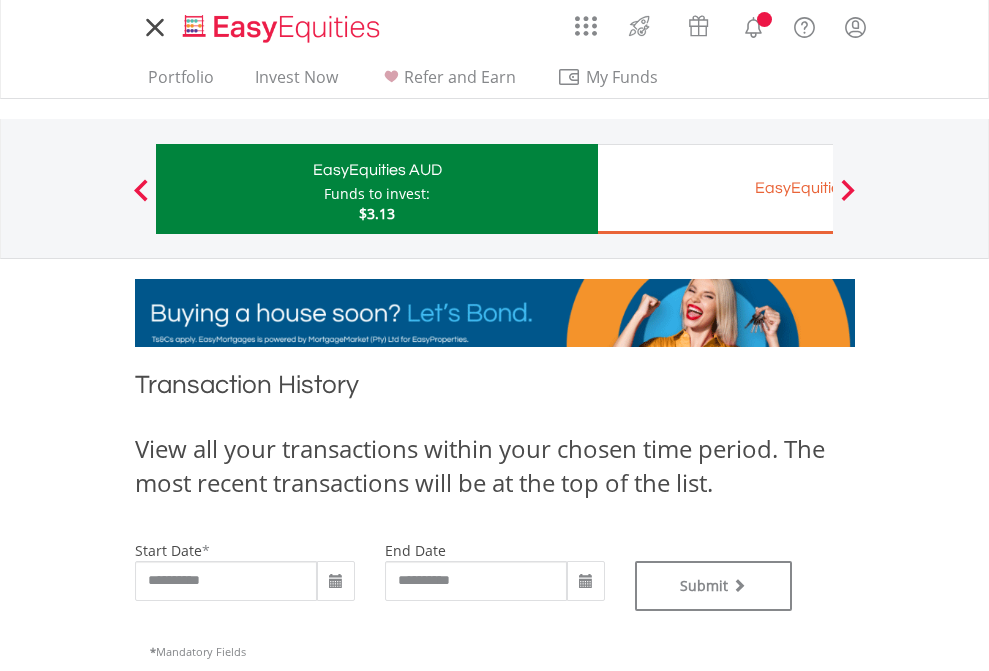 scroll, scrollTop: 0, scrollLeft: 0, axis: both 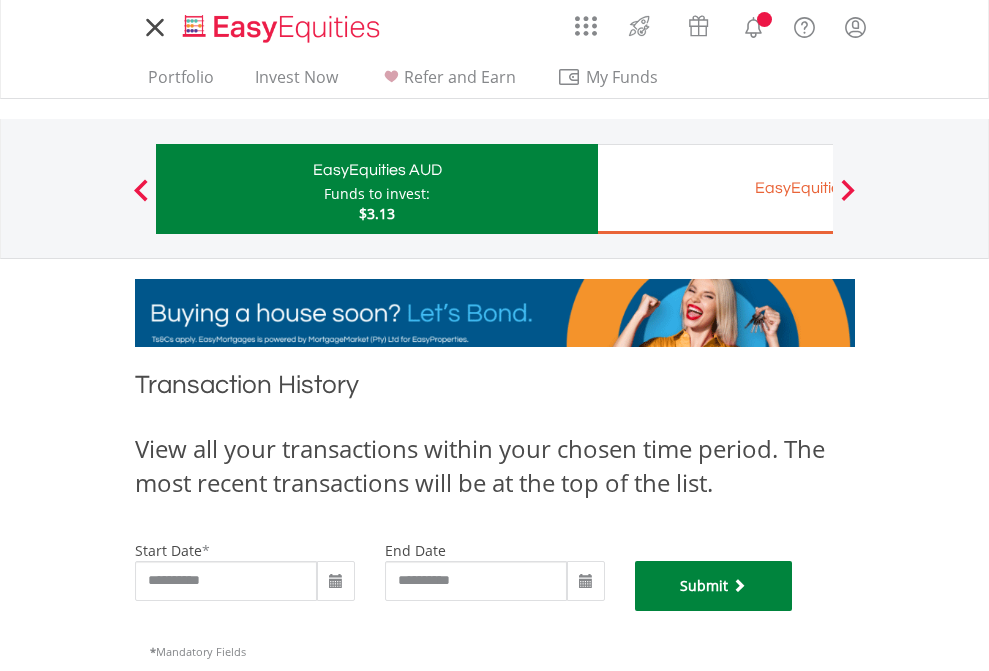 click on "Submit" at bounding box center (714, 586) 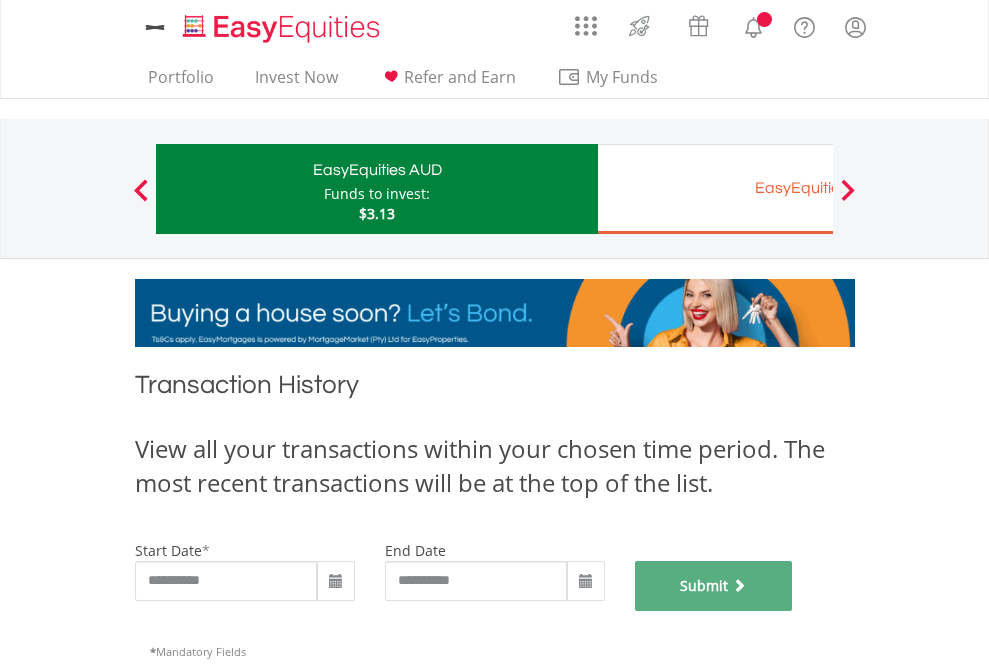 scroll, scrollTop: 811, scrollLeft: 0, axis: vertical 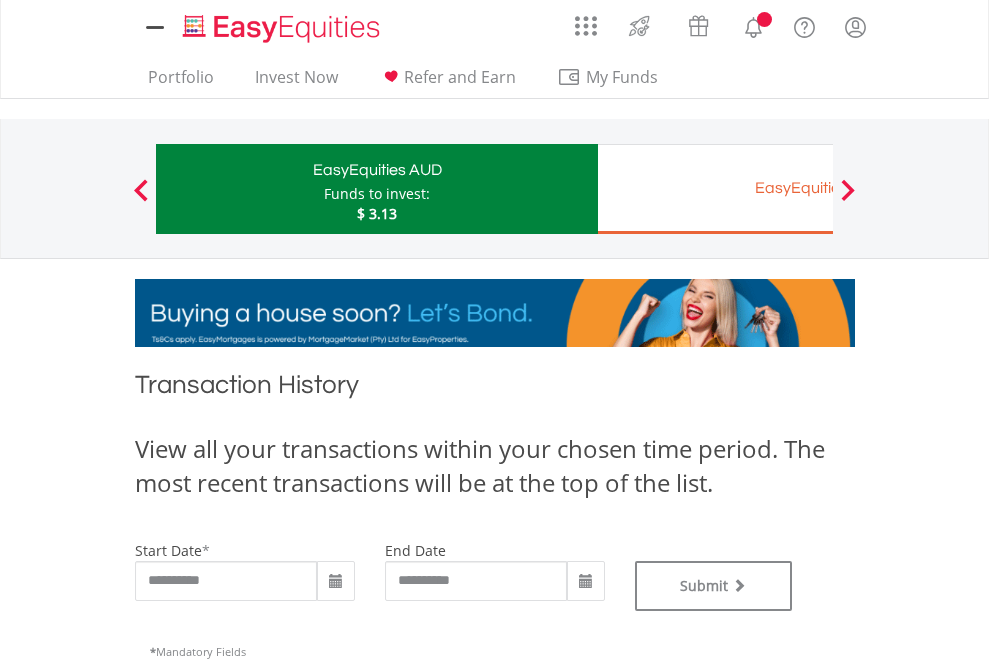 click on "EasyEquities EUR" at bounding box center [818, 188] 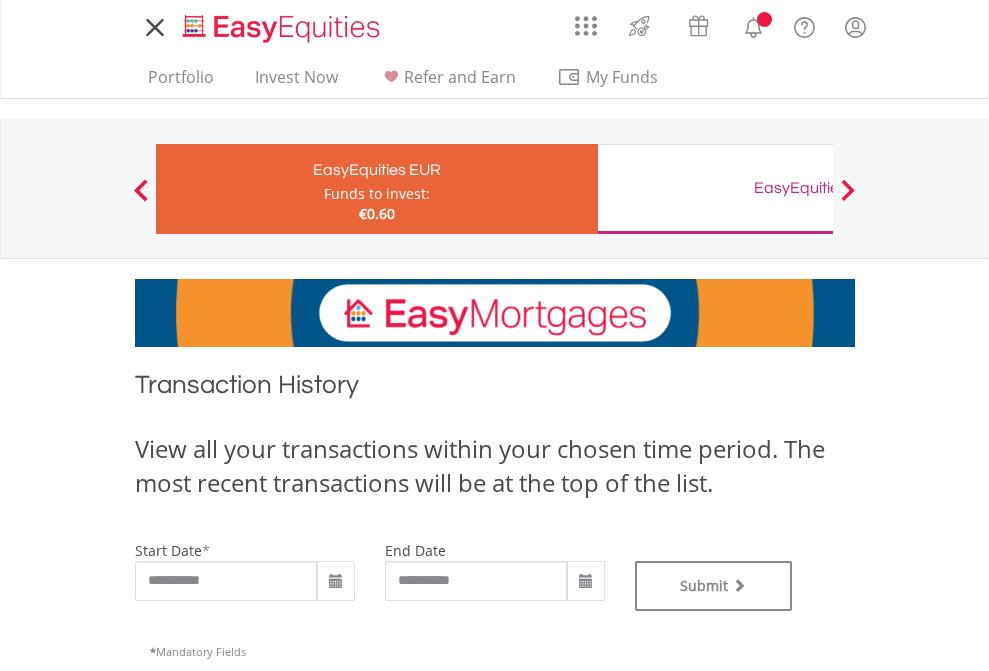 scroll, scrollTop: 0, scrollLeft: 0, axis: both 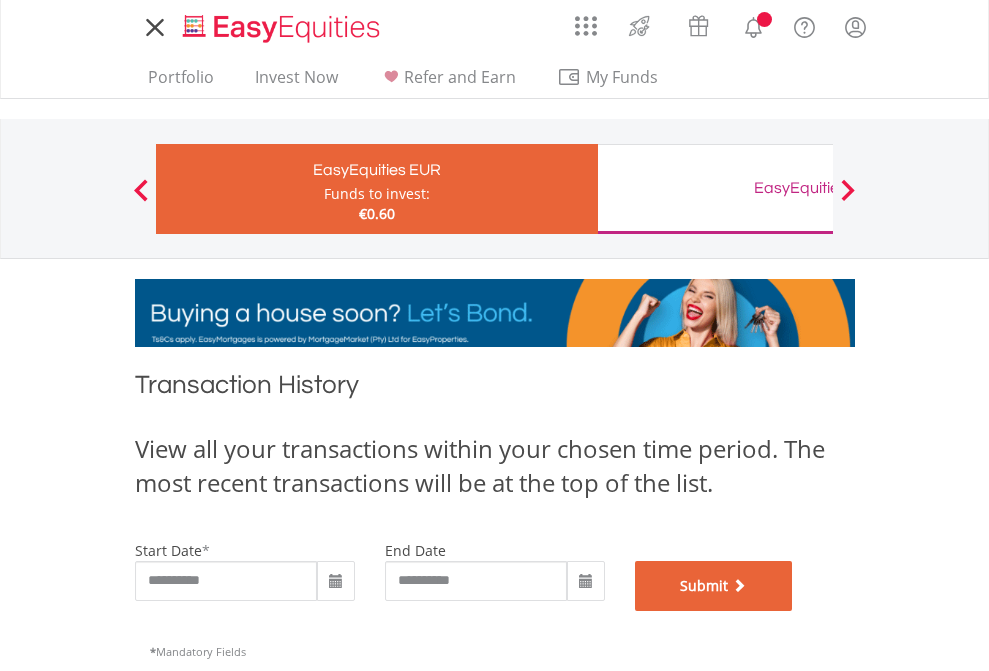 click on "Submit" at bounding box center [714, 586] 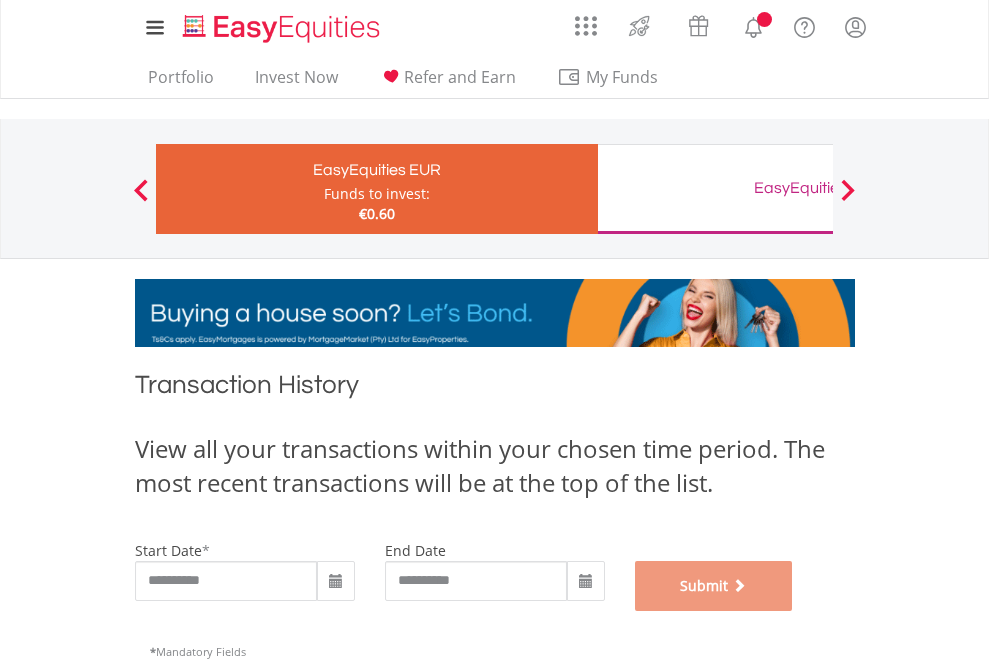 scroll, scrollTop: 811, scrollLeft: 0, axis: vertical 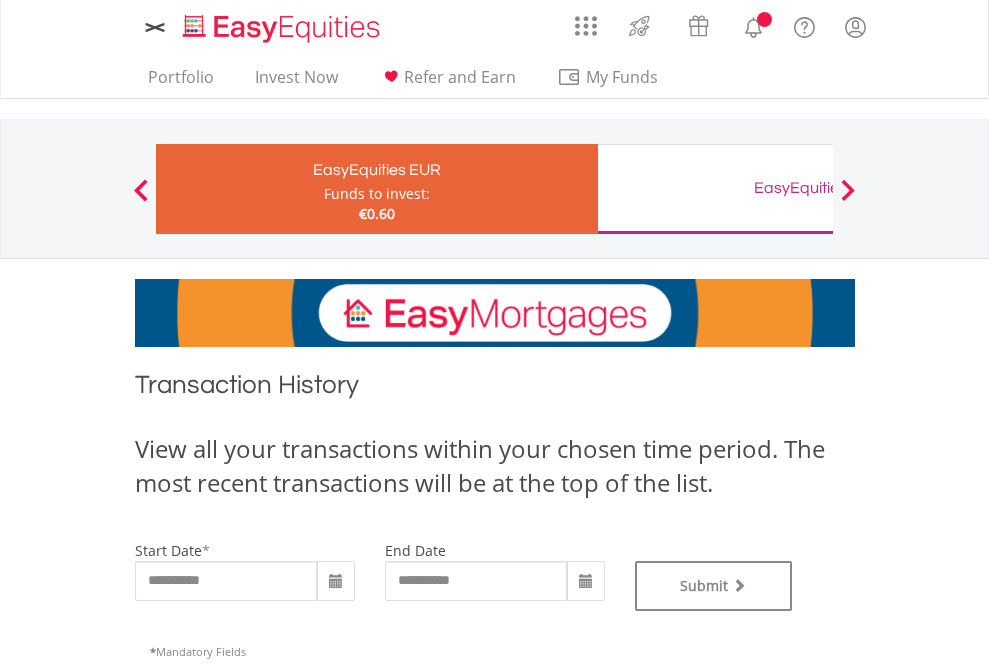 click on "EasyEquities GBP" at bounding box center (818, 188) 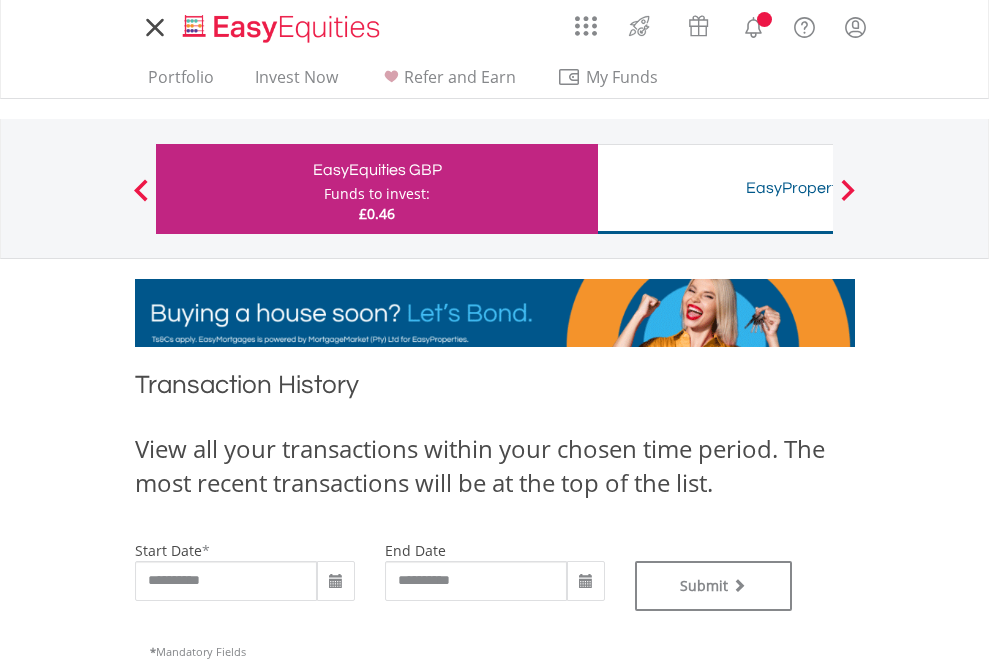 scroll, scrollTop: 0, scrollLeft: 0, axis: both 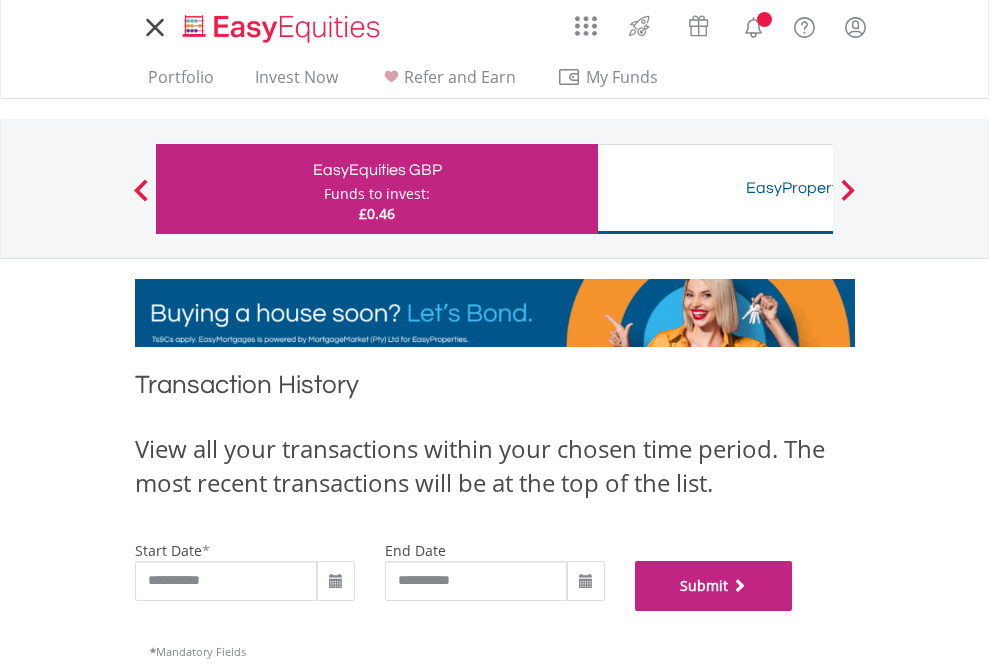 click on "Submit" at bounding box center (714, 586) 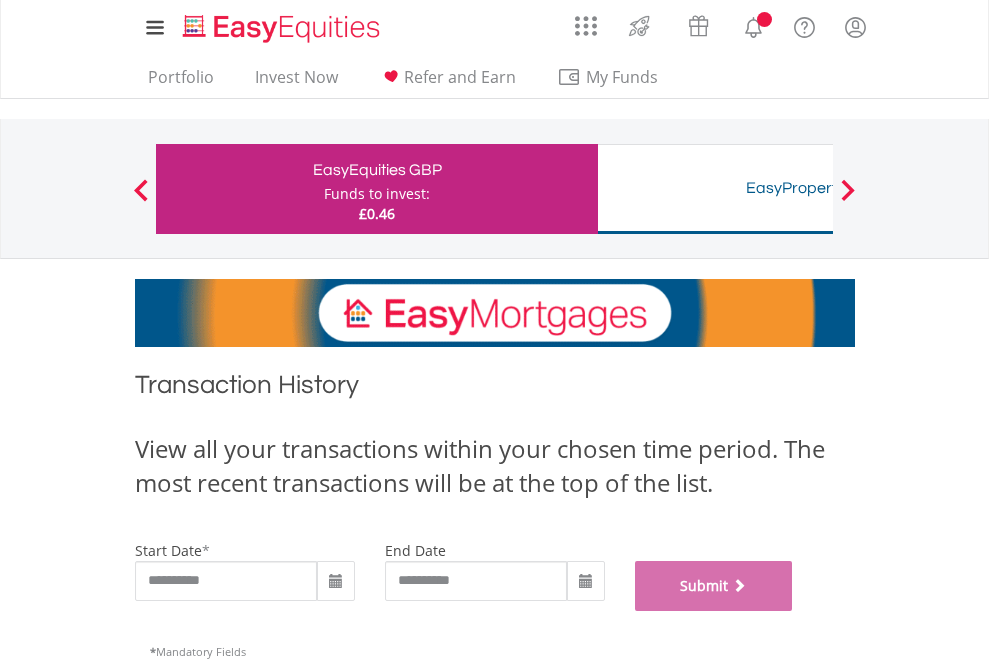 scroll, scrollTop: 811, scrollLeft: 0, axis: vertical 